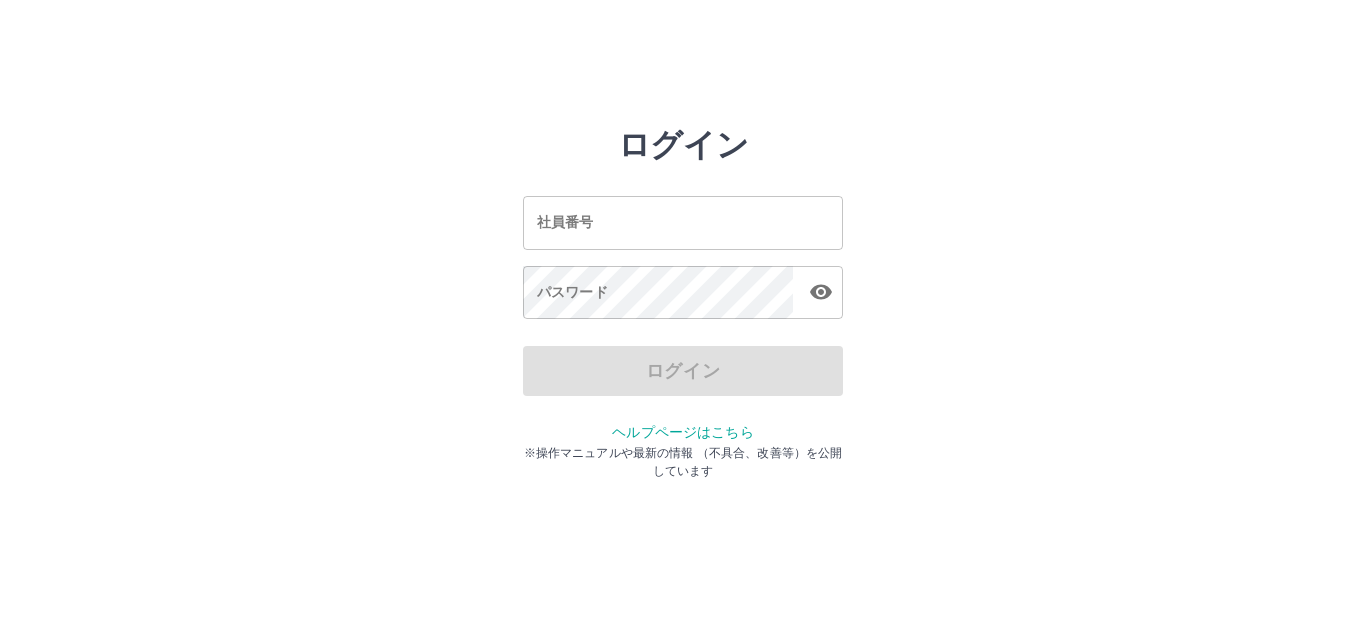 scroll, scrollTop: 0, scrollLeft: 0, axis: both 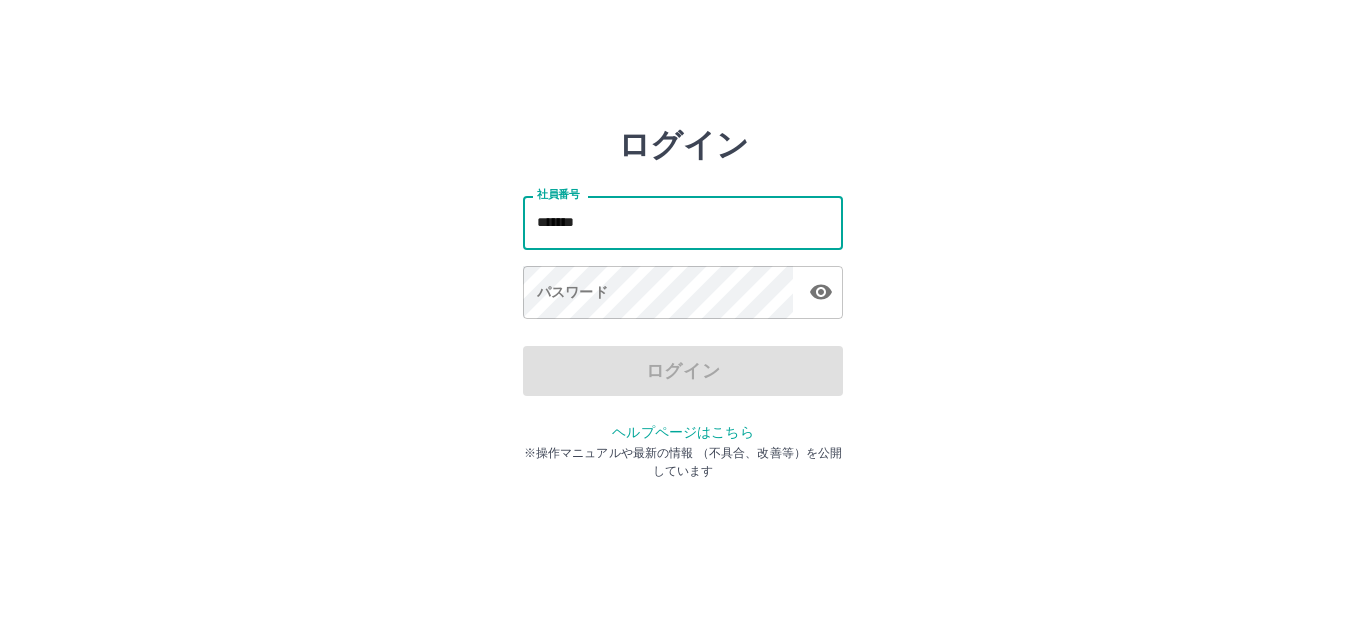 type on "*******" 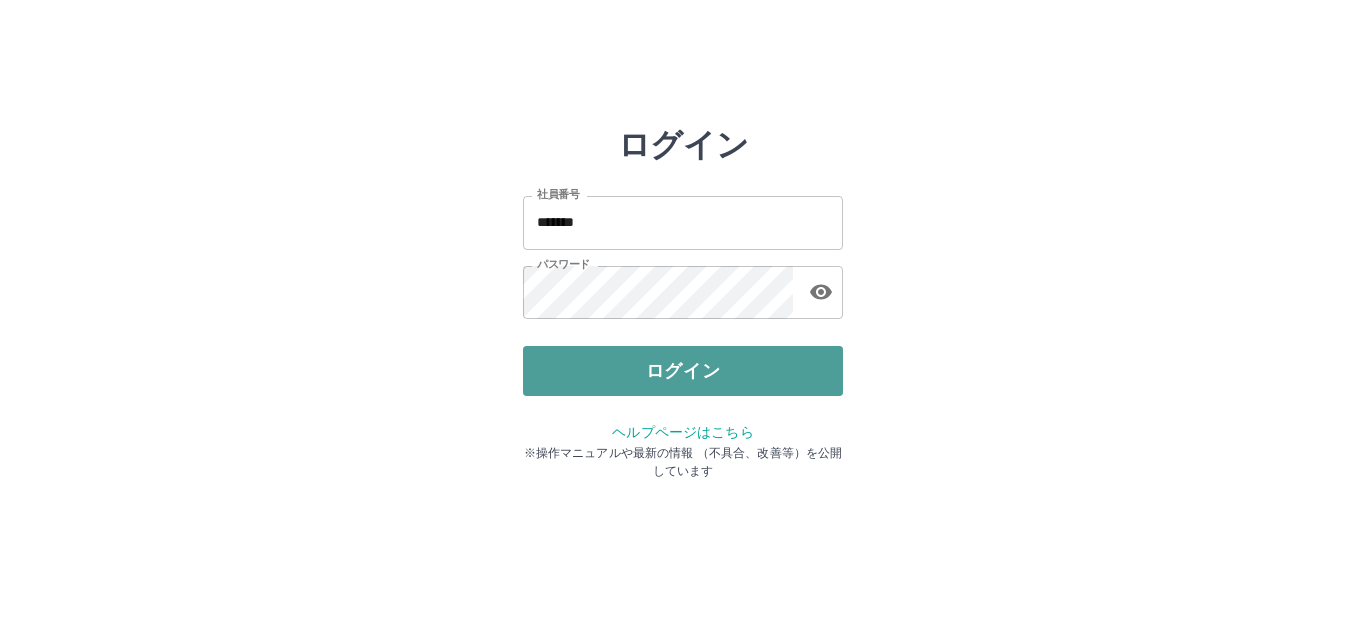 click on "ログイン" at bounding box center [683, 371] 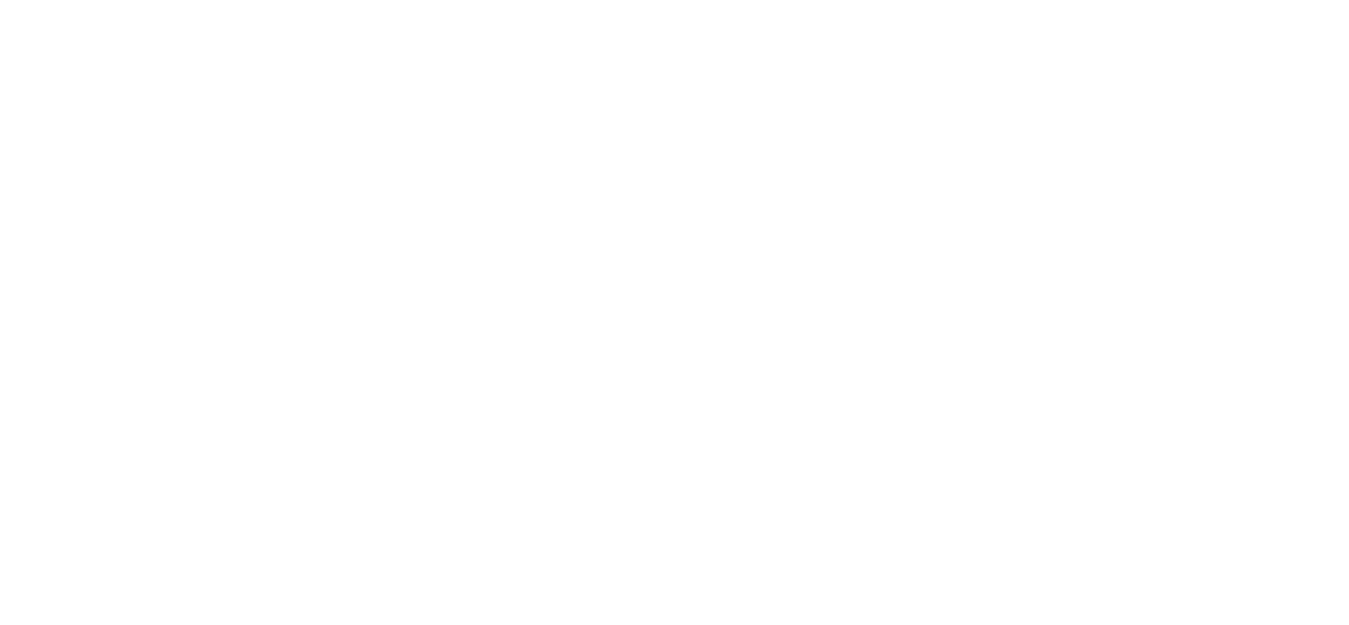 scroll, scrollTop: 0, scrollLeft: 0, axis: both 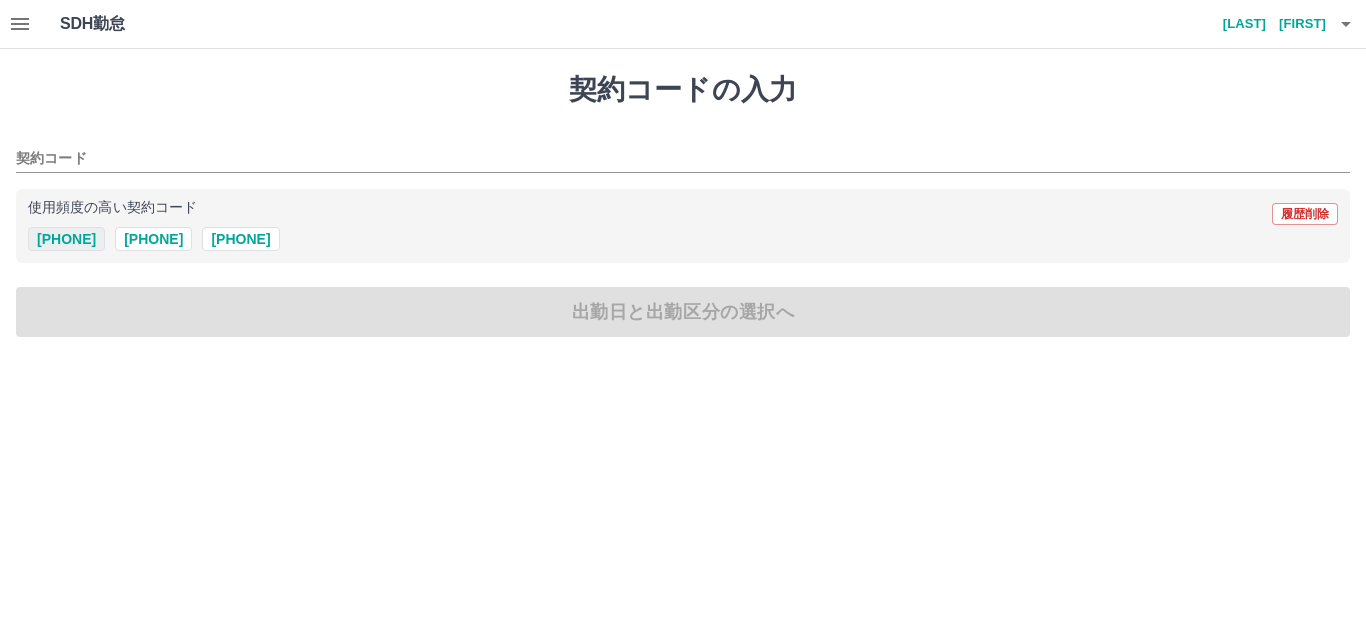 click on "[PHONE]" at bounding box center [66, 239] 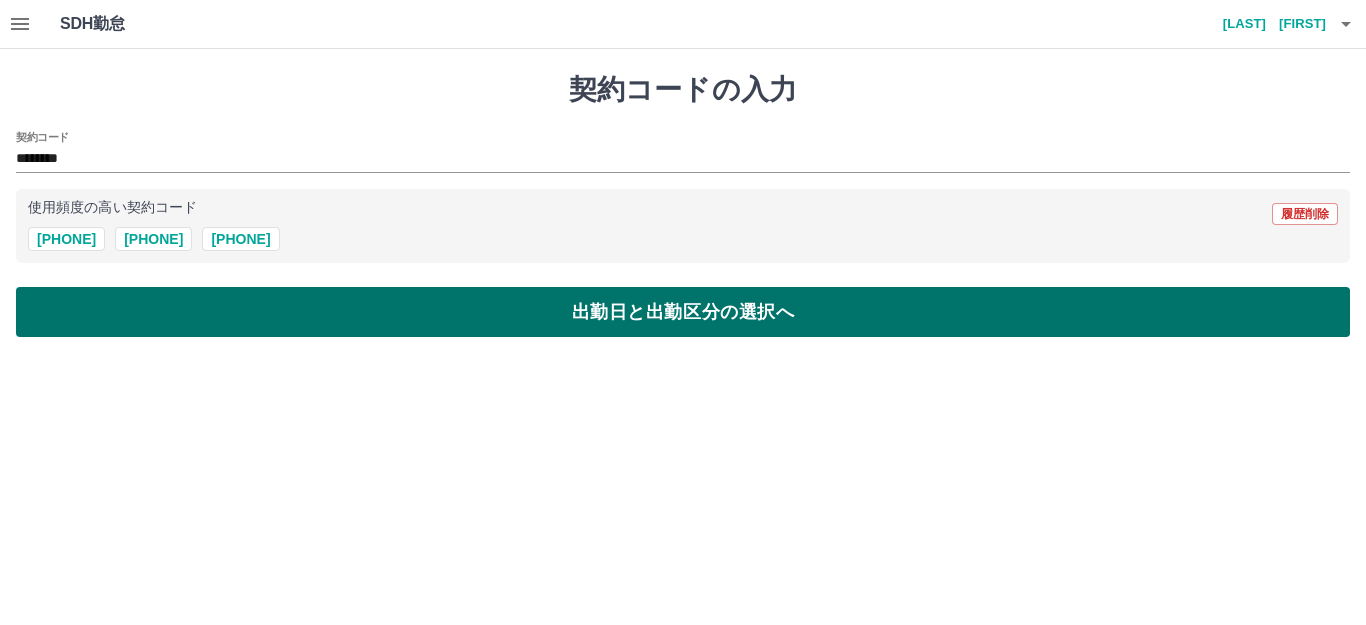 click on "出勤日と出勤区分の選択へ" at bounding box center (683, 312) 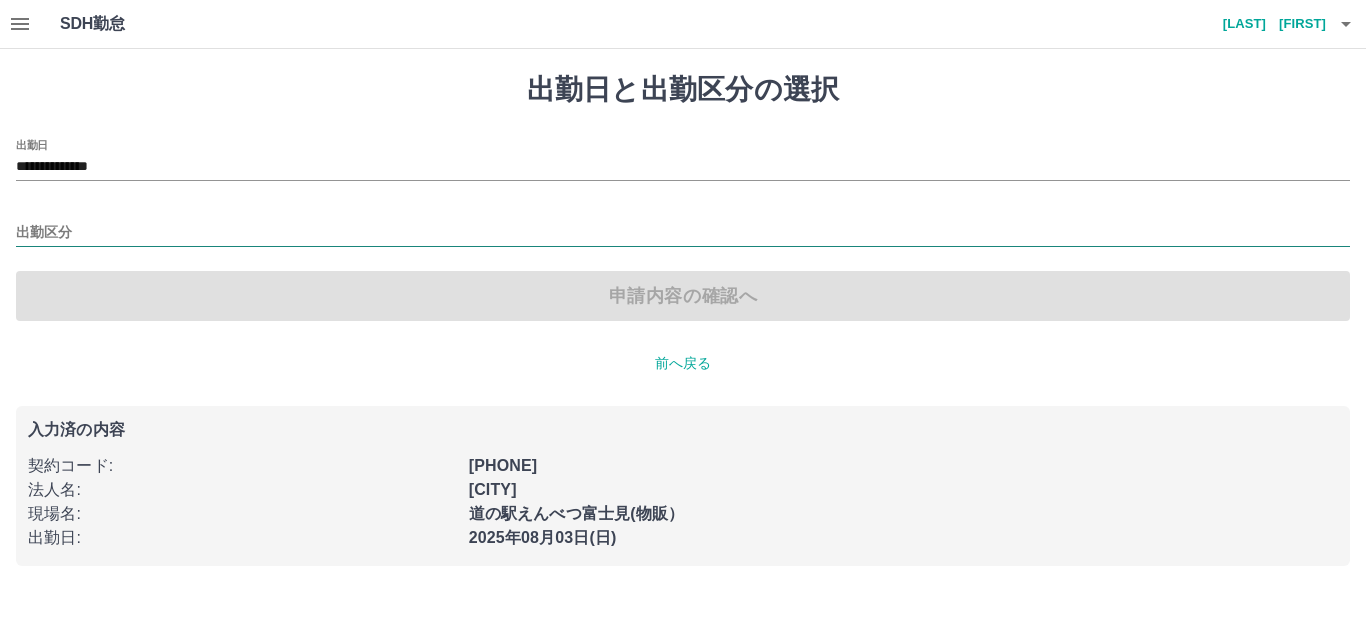 click on "出勤区分" at bounding box center [683, 233] 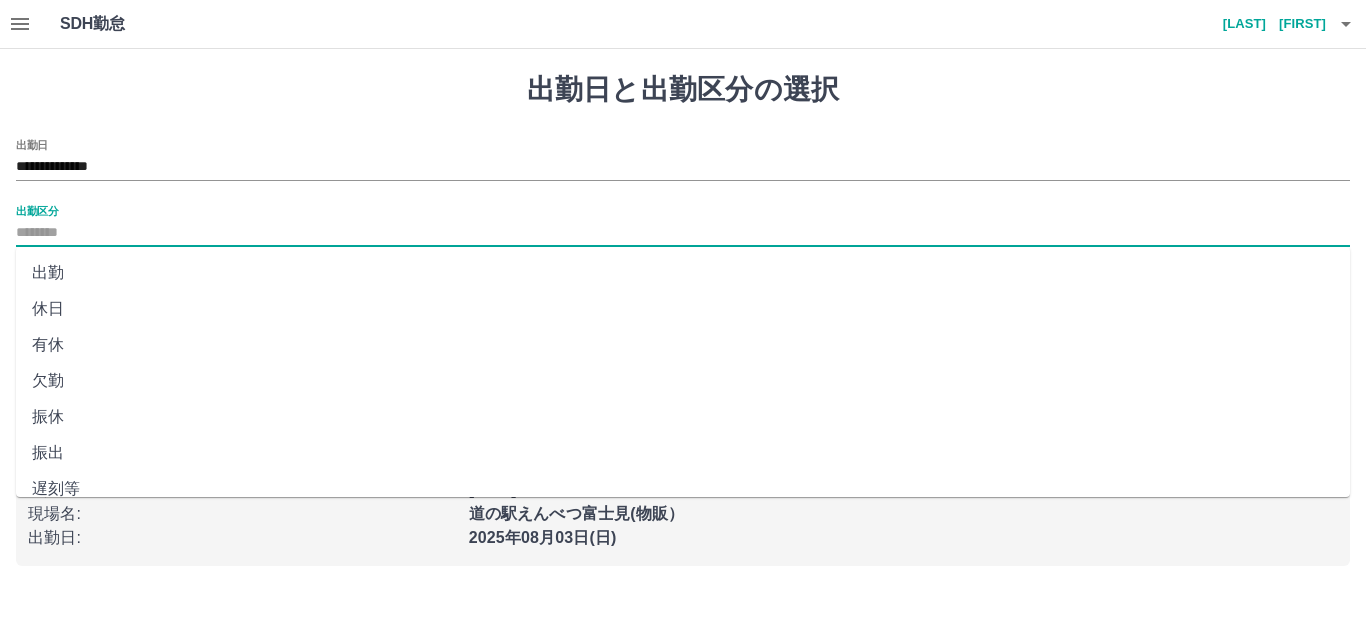click on "出勤" at bounding box center (683, 273) 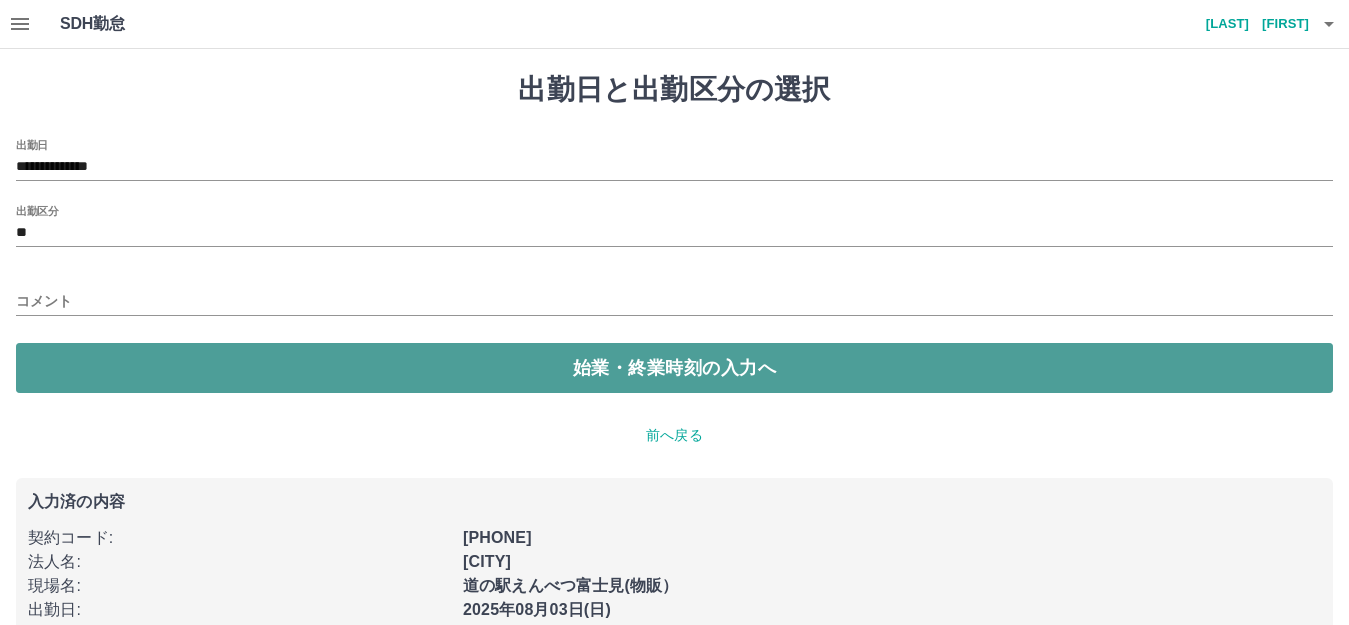 click on "始業・終業時刻の入力へ" at bounding box center [674, 368] 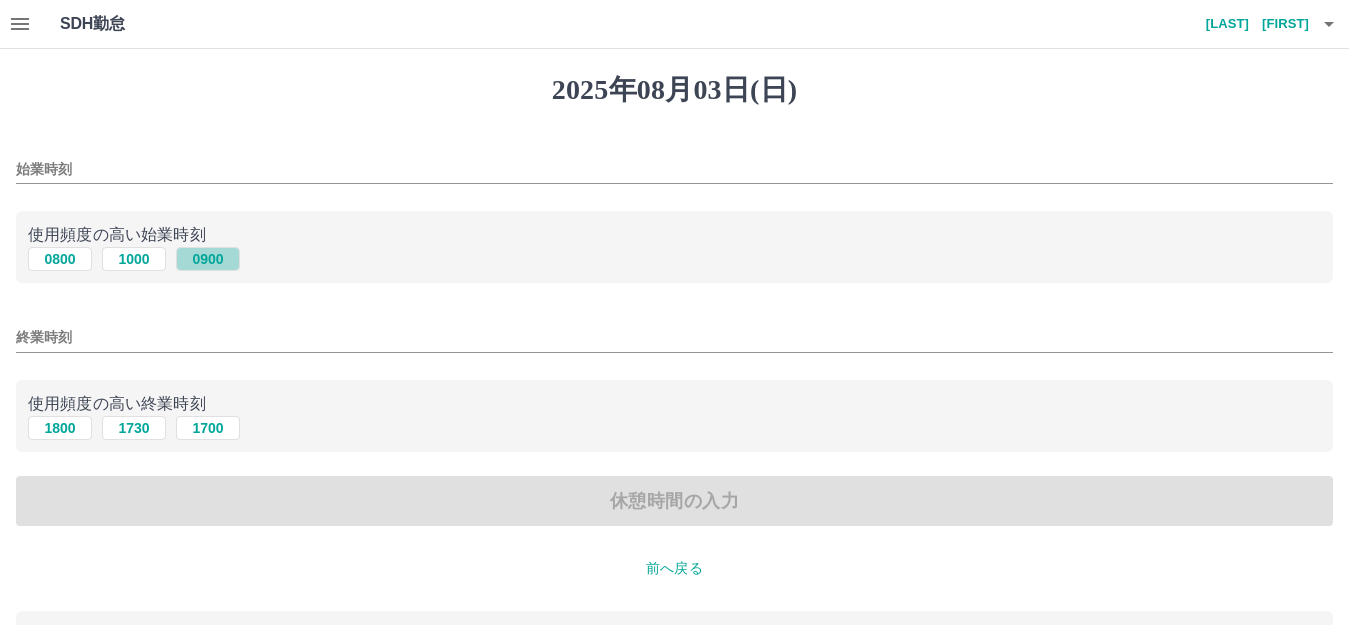 click on "0900" at bounding box center (208, 259) 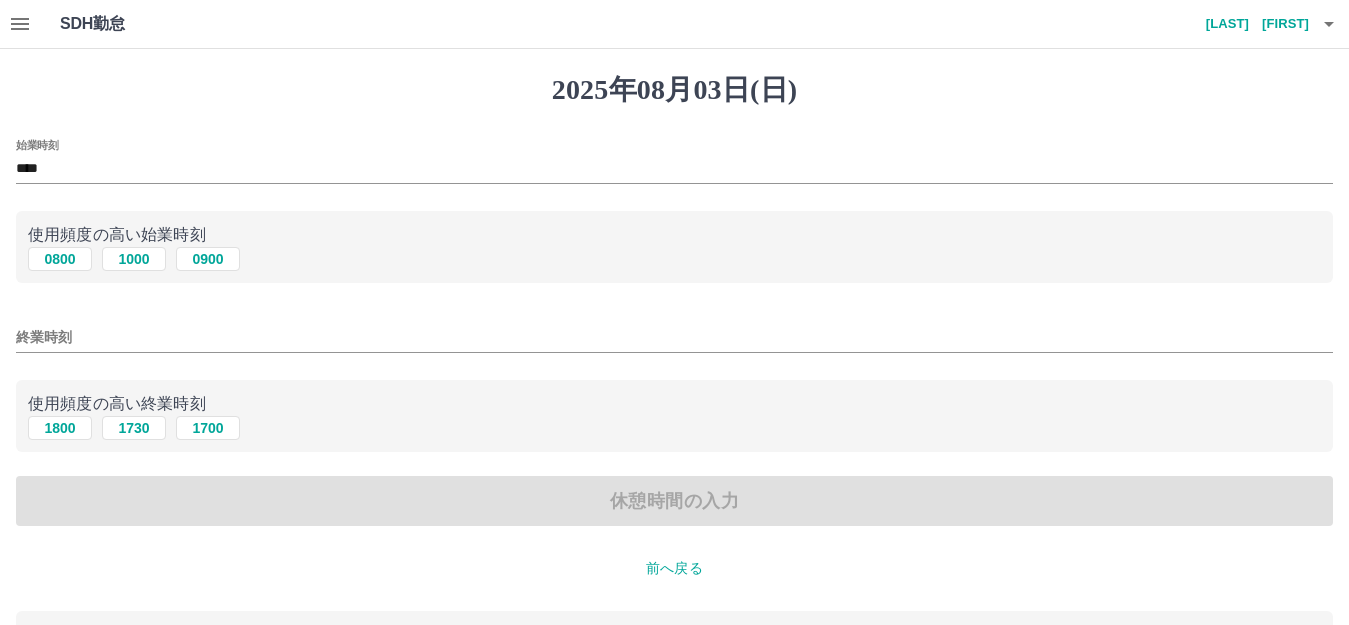 click on "終業時刻" at bounding box center [674, 337] 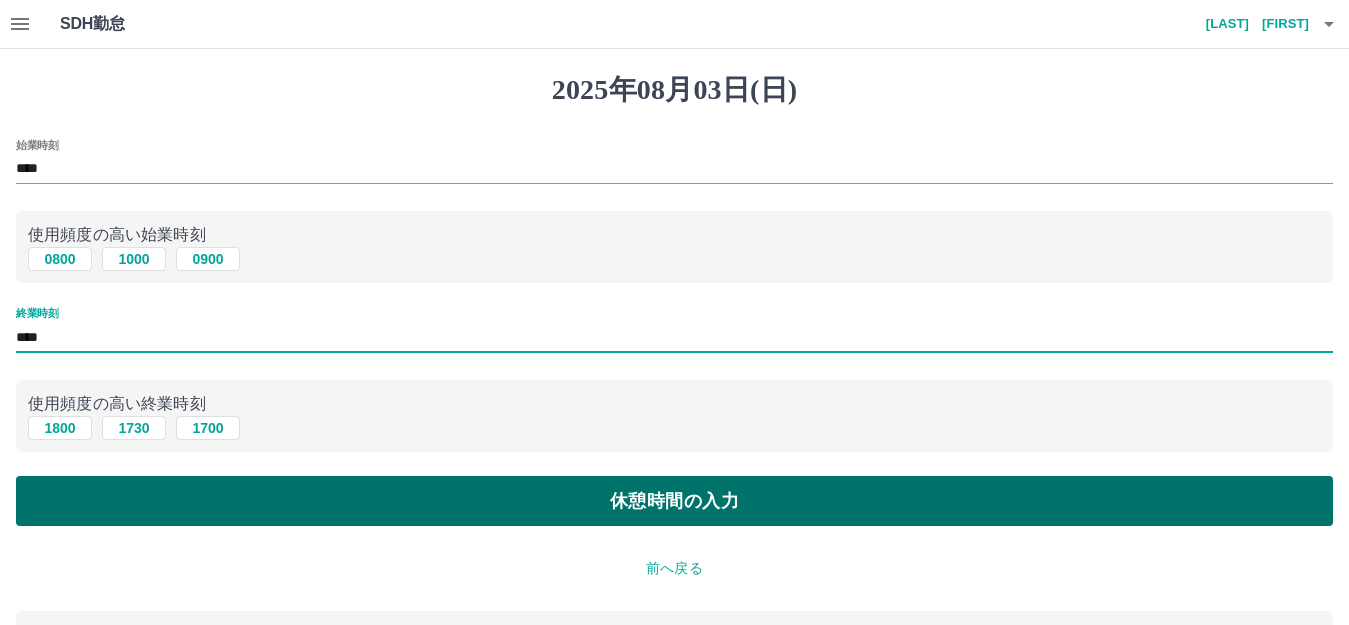 type on "****" 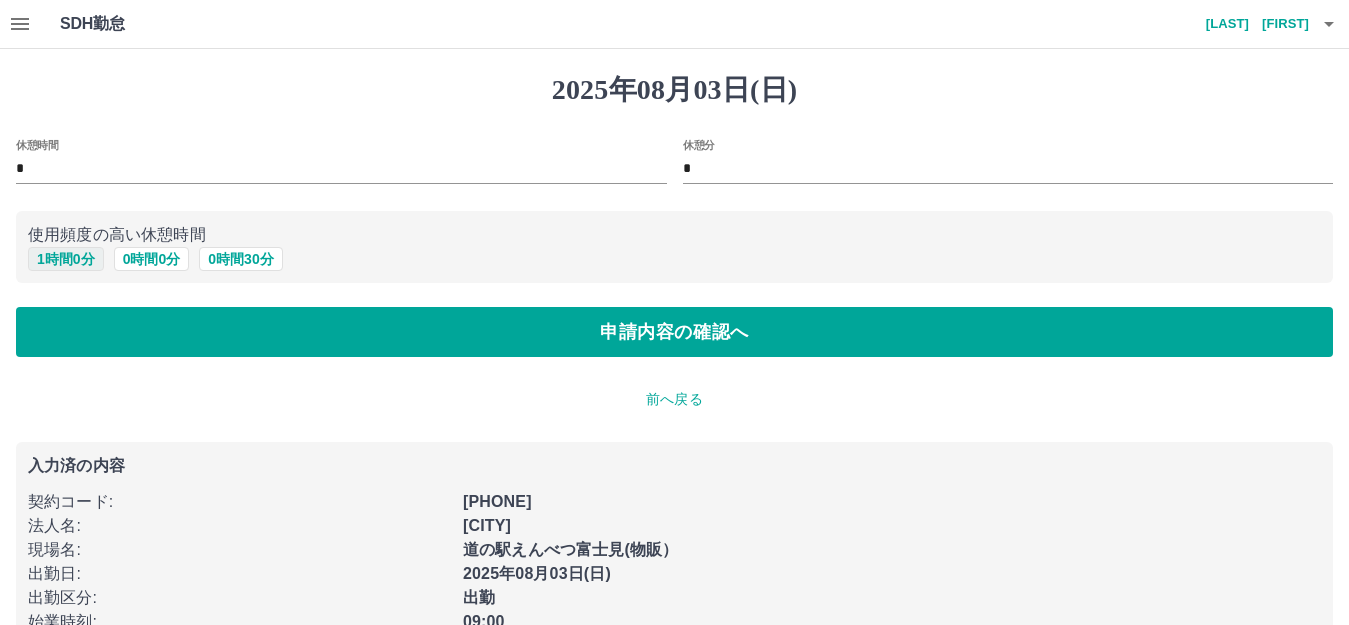 click on "1 時間 0 分" at bounding box center (66, 259) 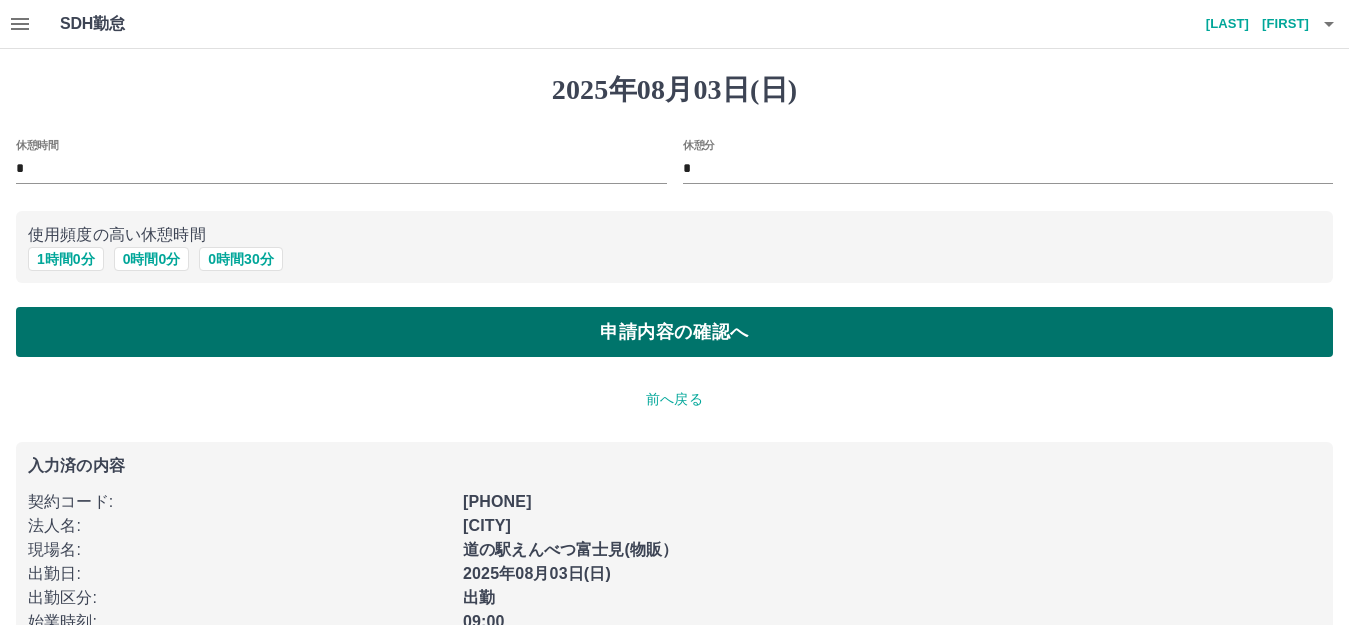 click on "申請内容の確認へ" at bounding box center [674, 332] 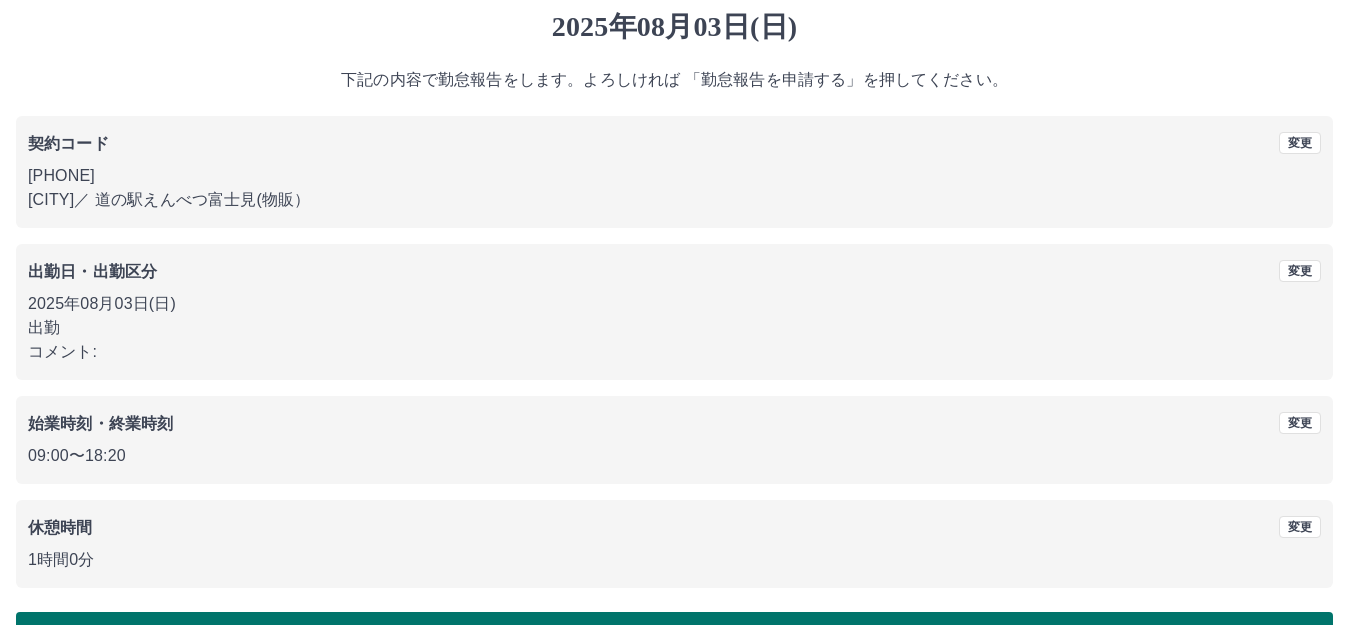 scroll, scrollTop: 124, scrollLeft: 0, axis: vertical 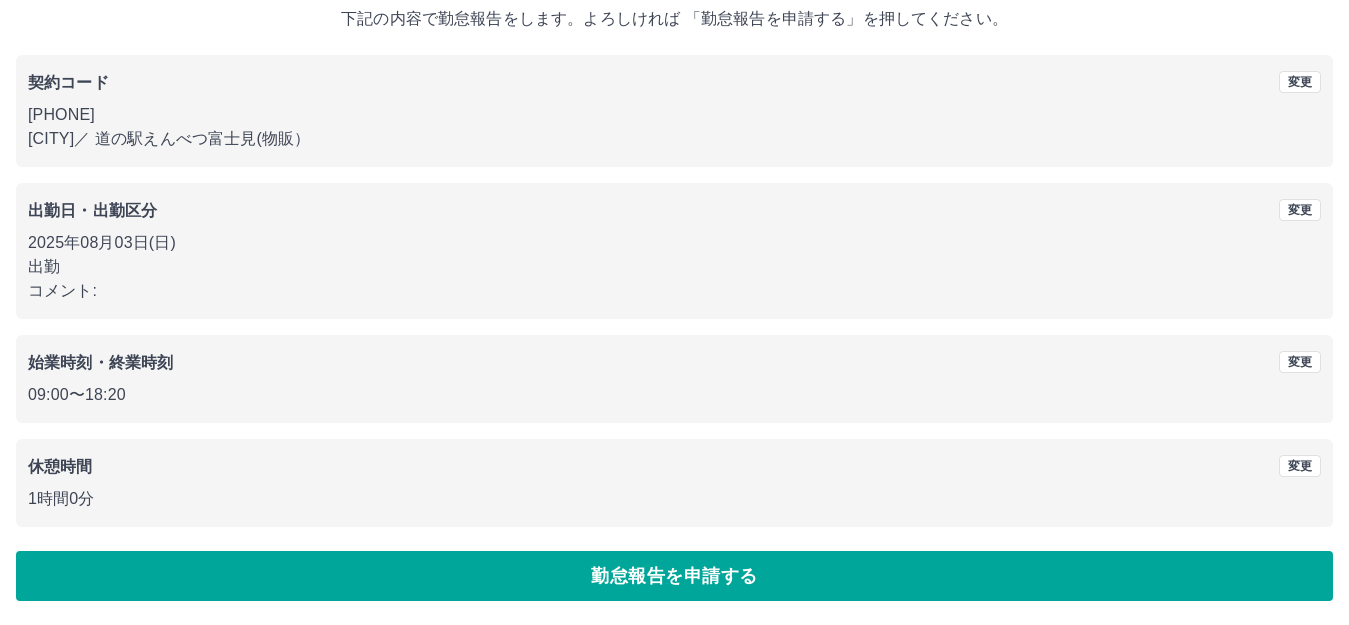 click on "勤怠報告を申請する" at bounding box center [674, 576] 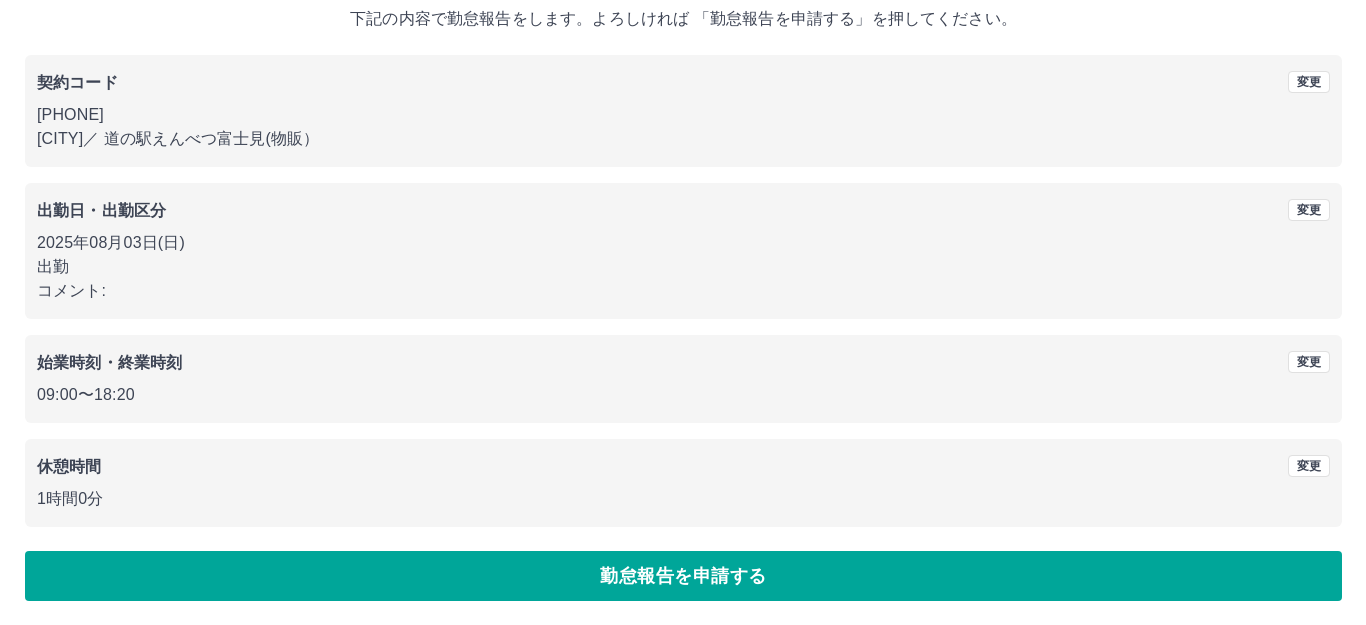 scroll, scrollTop: 0, scrollLeft: 0, axis: both 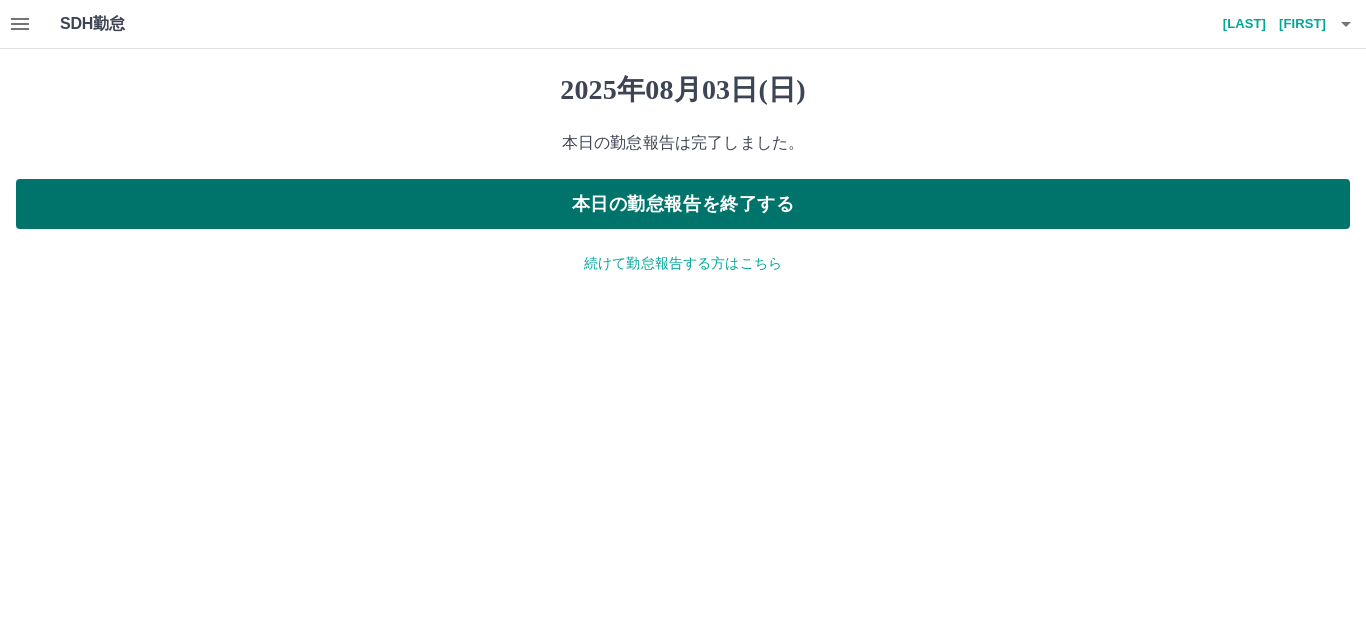 click on "本日の勤怠報告を終了する" at bounding box center (683, 204) 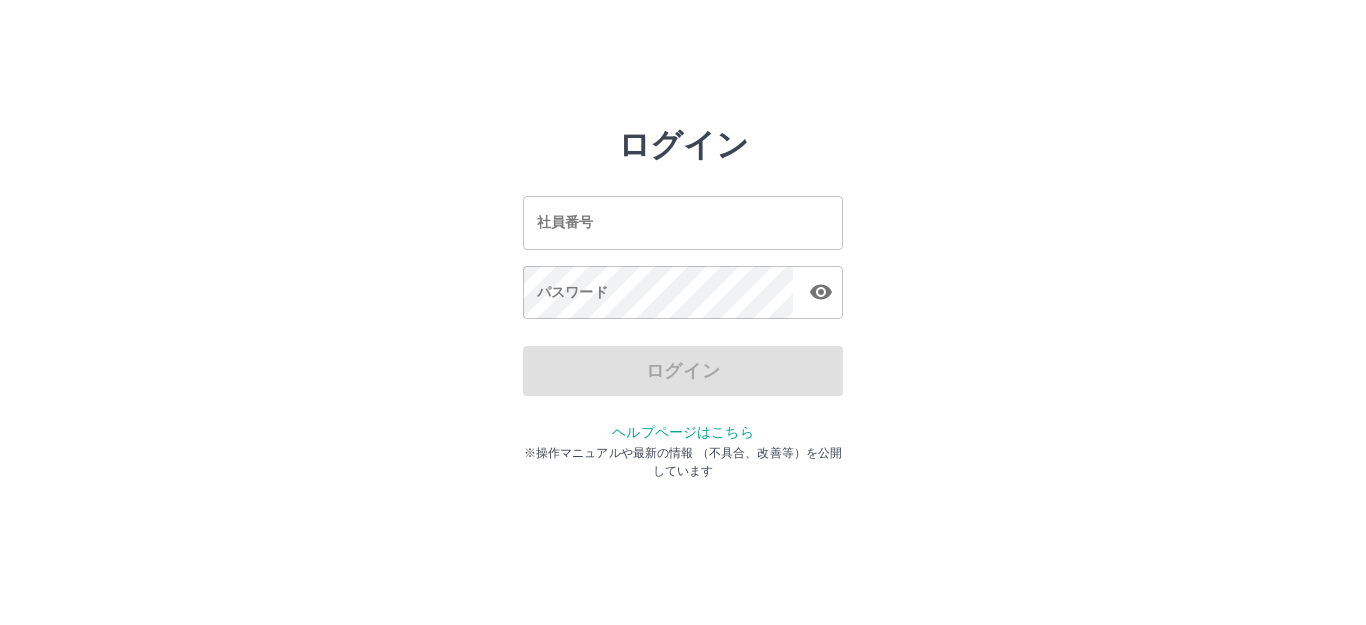 scroll, scrollTop: 0, scrollLeft: 0, axis: both 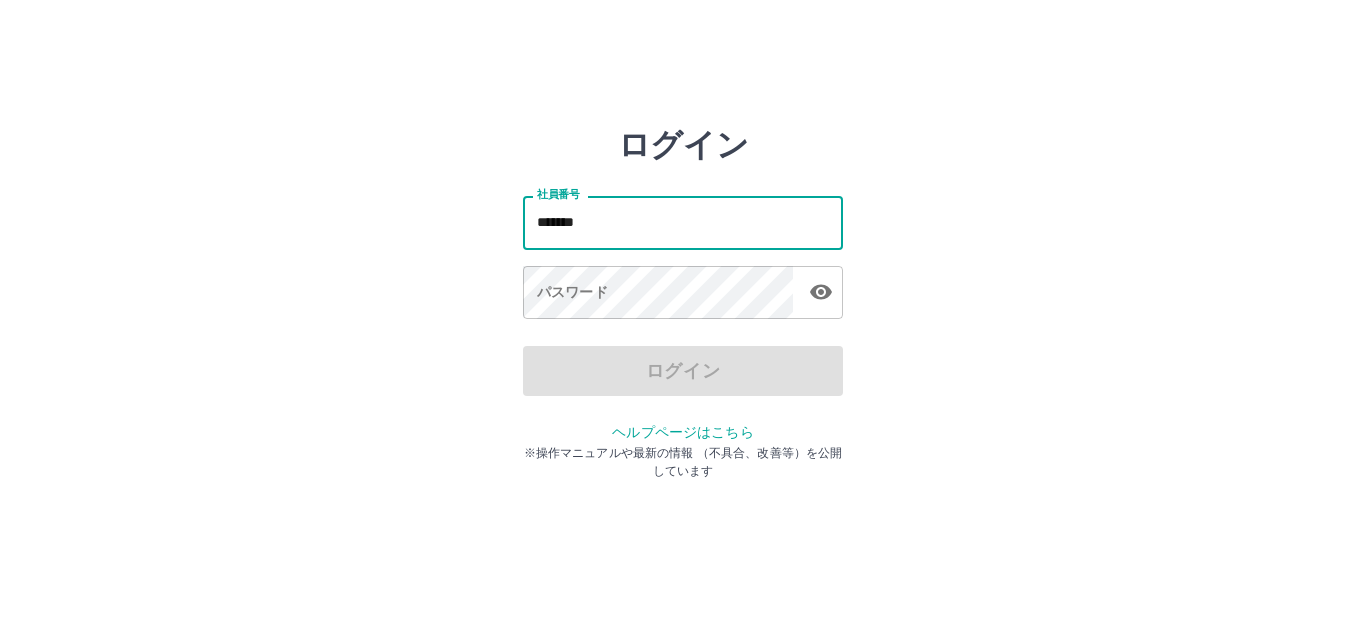 type on "*******" 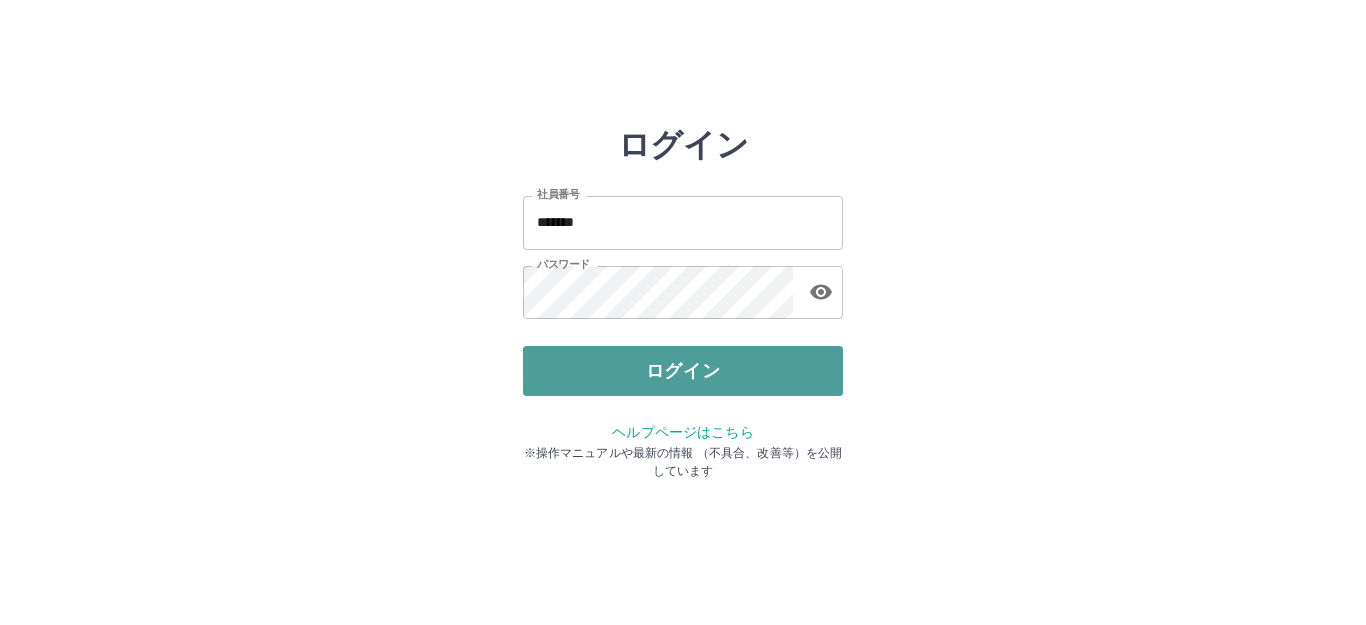 click on "ログイン" at bounding box center [683, 371] 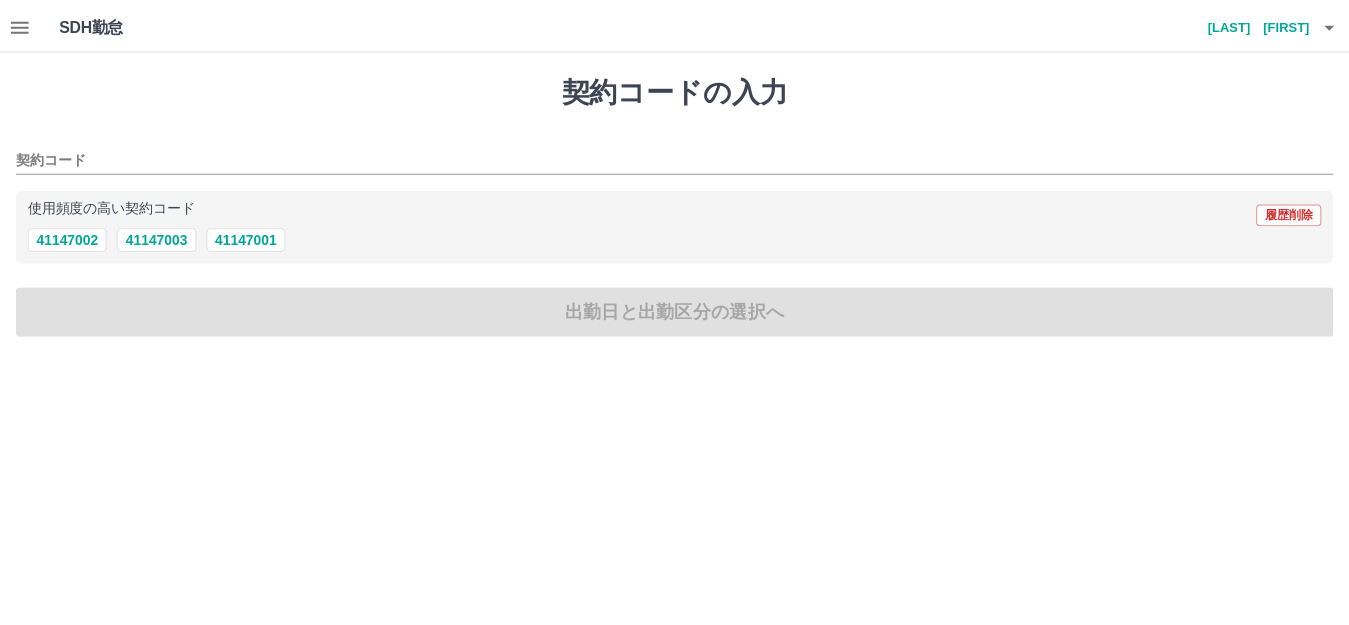 scroll, scrollTop: 0, scrollLeft: 0, axis: both 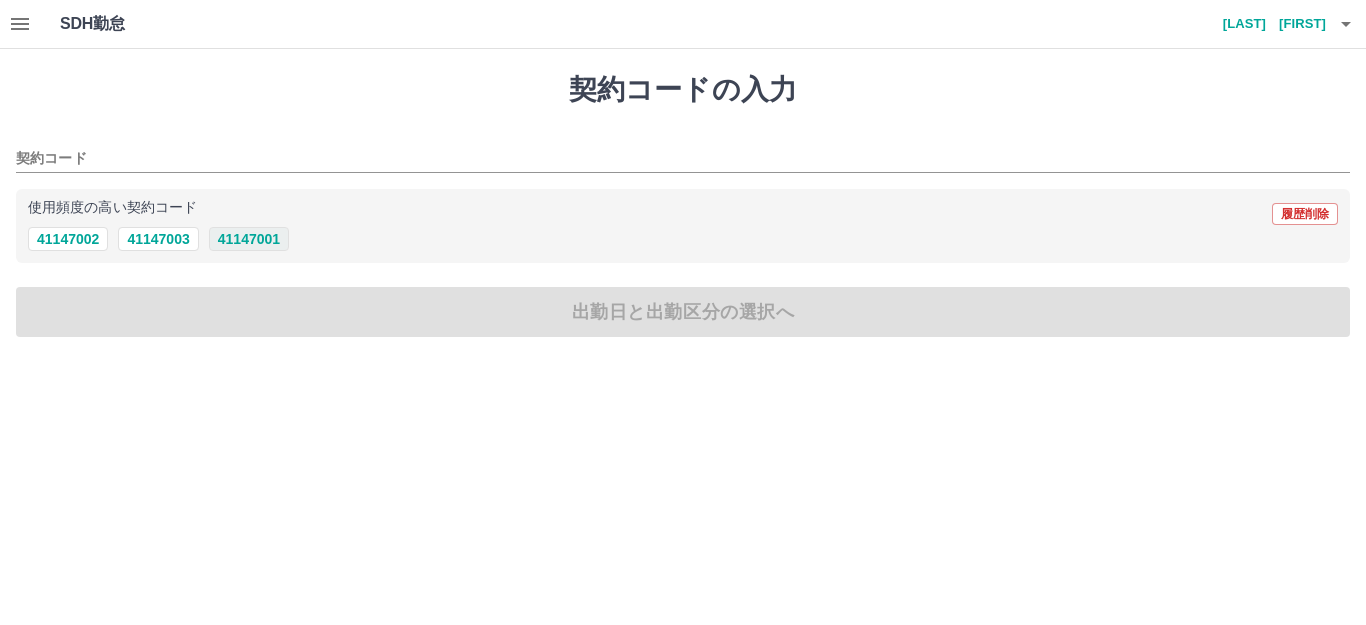 click on "41147001" at bounding box center [249, 239] 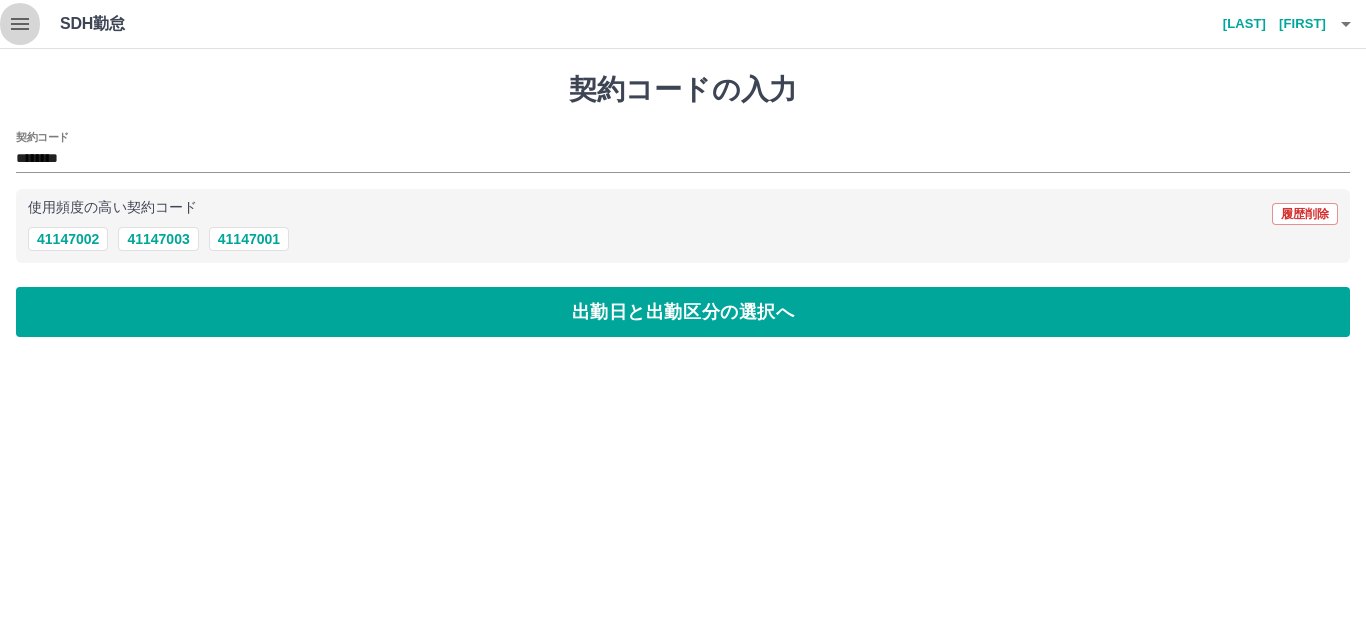click 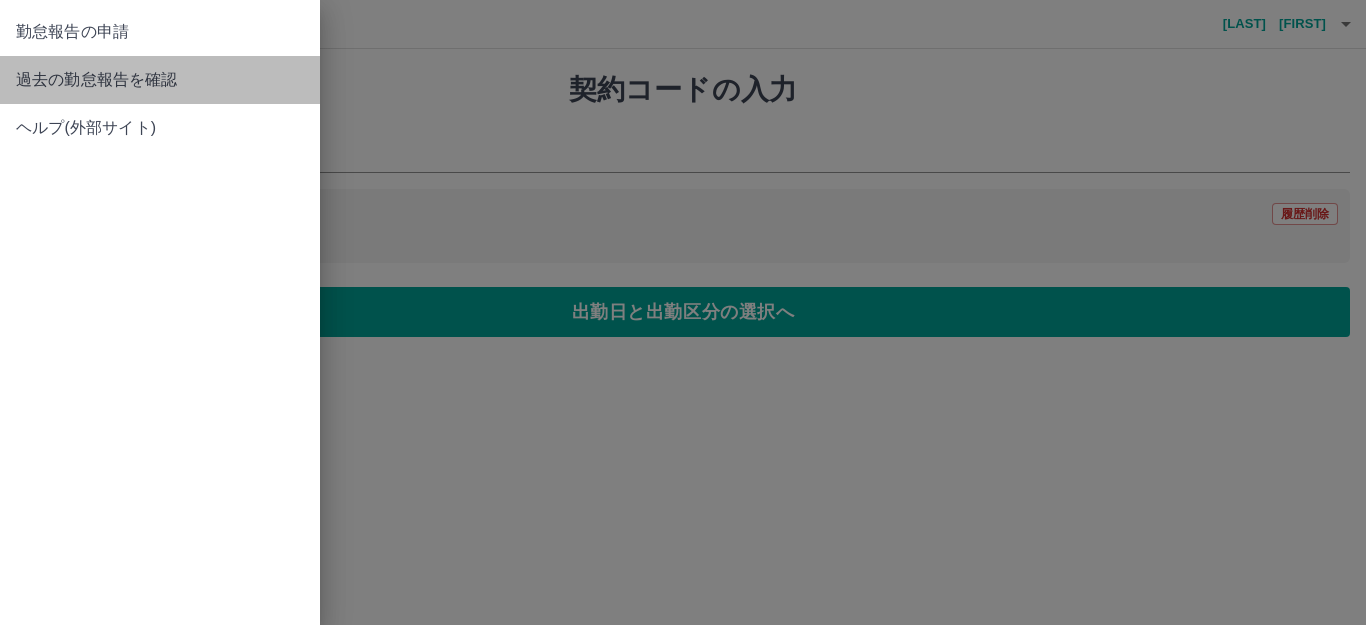 click on "過去の勤怠報告を確認" at bounding box center (160, 80) 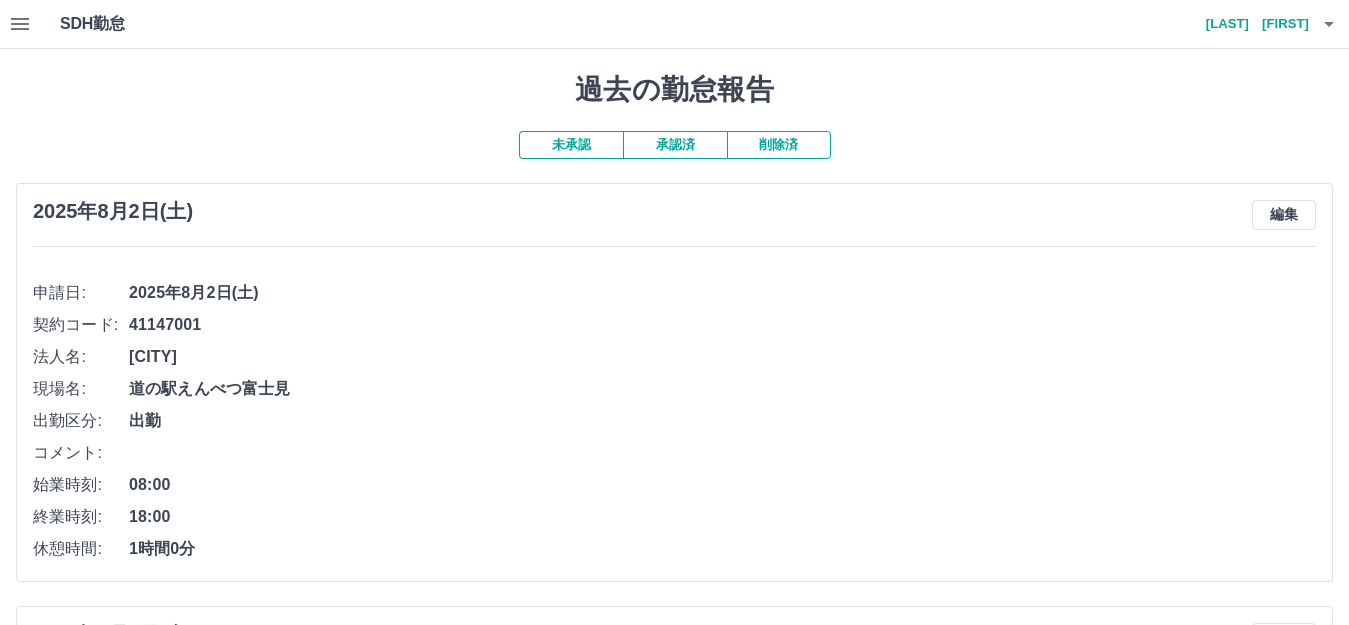 click 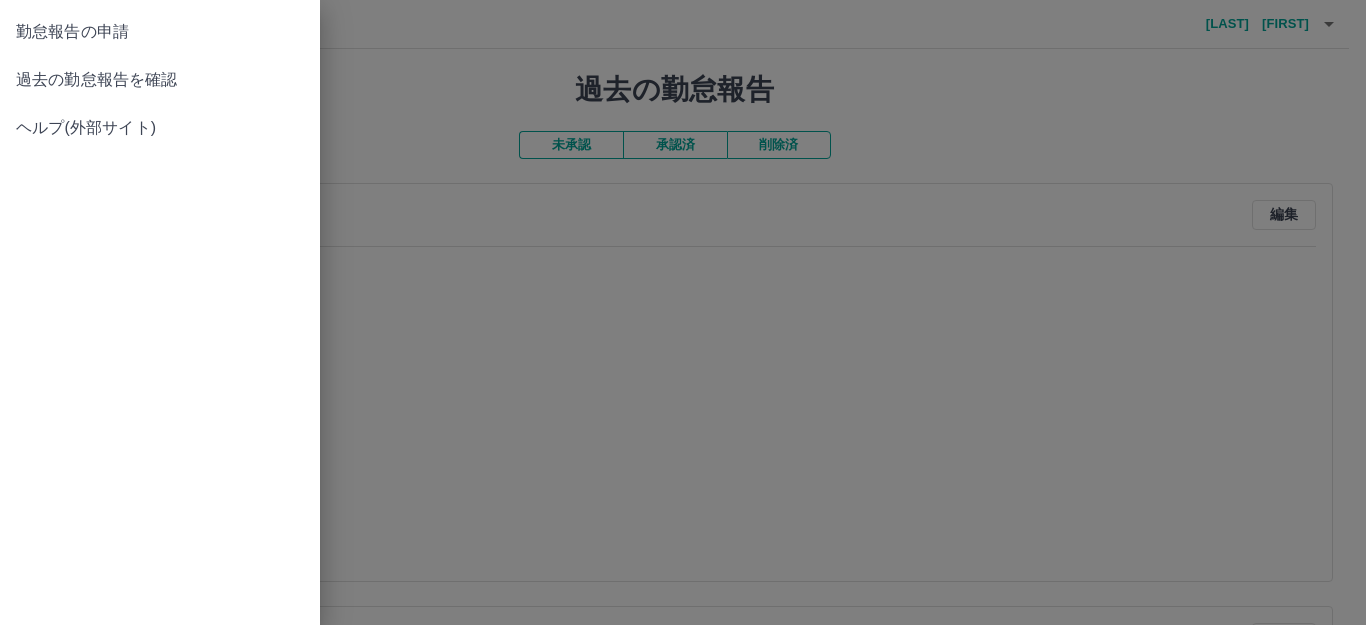 click on "勤怠報告の申請" at bounding box center [160, 32] 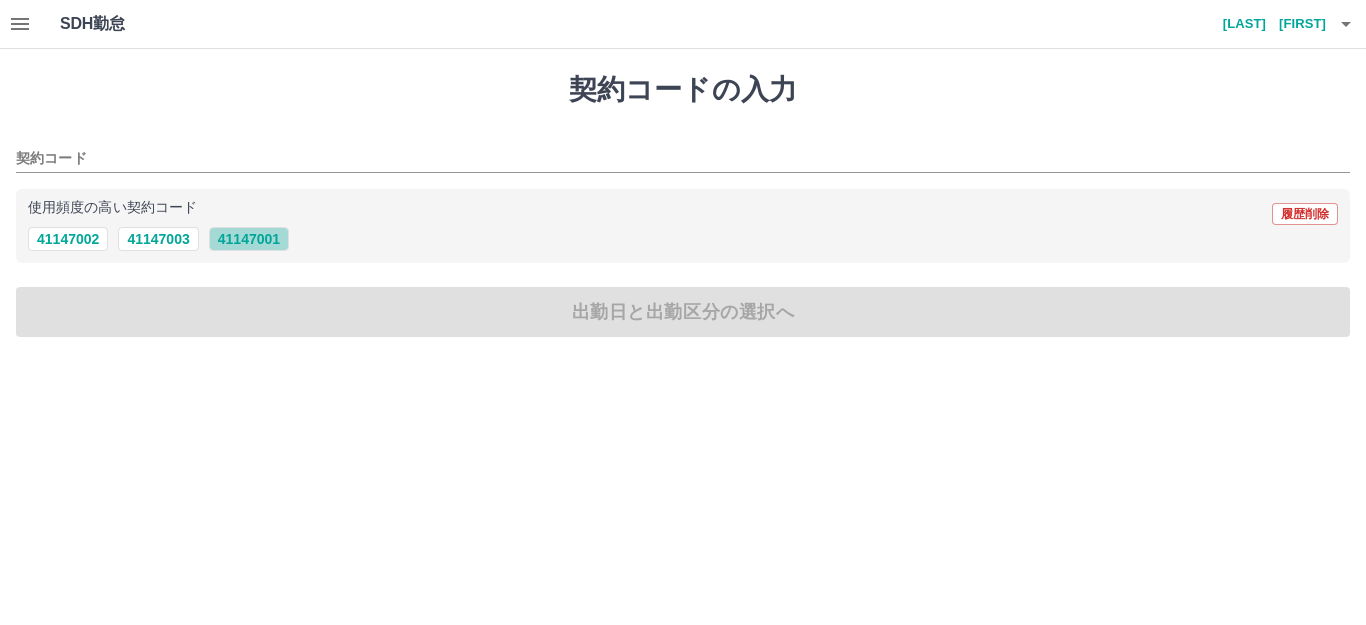 click on "41147001" at bounding box center (249, 239) 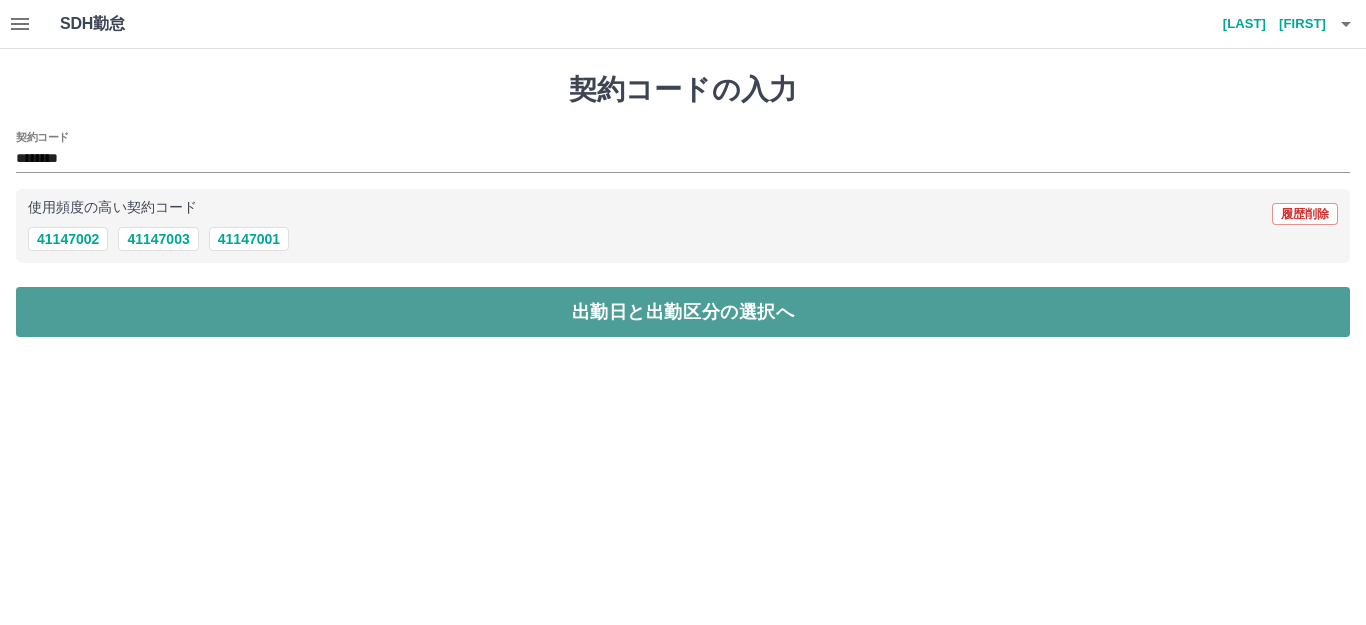click on "出勤日と出勤区分の選択へ" at bounding box center (683, 312) 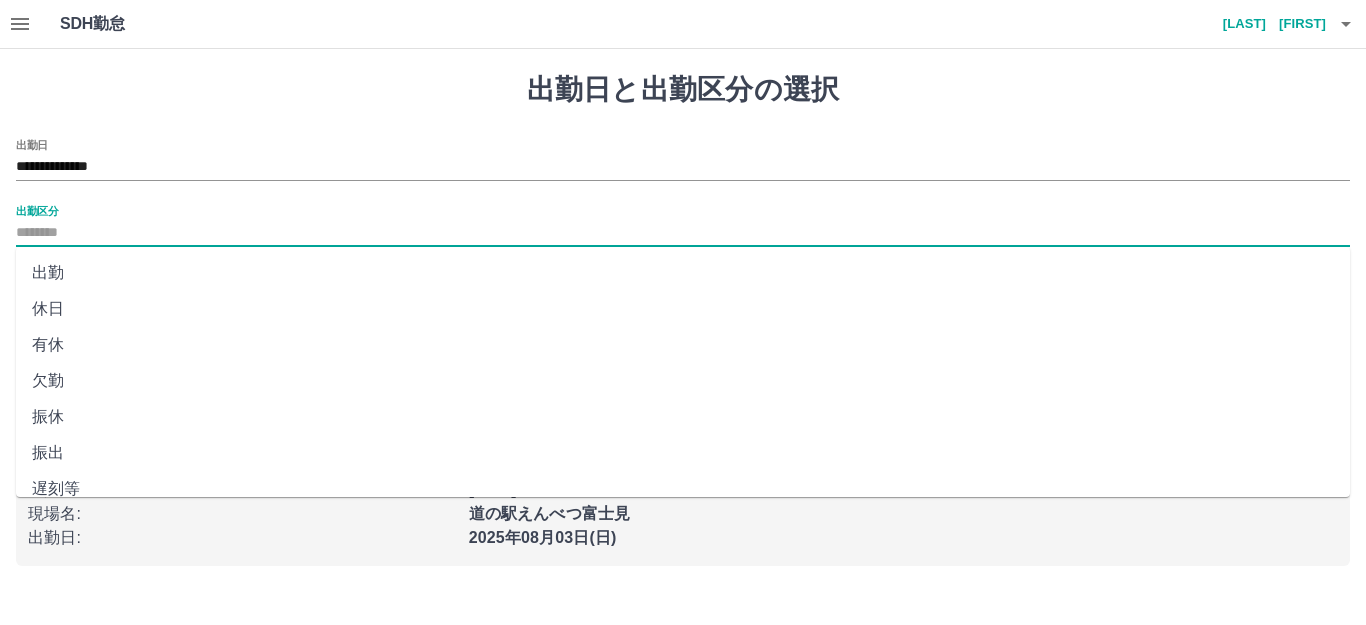 click on "出勤区分" at bounding box center (683, 233) 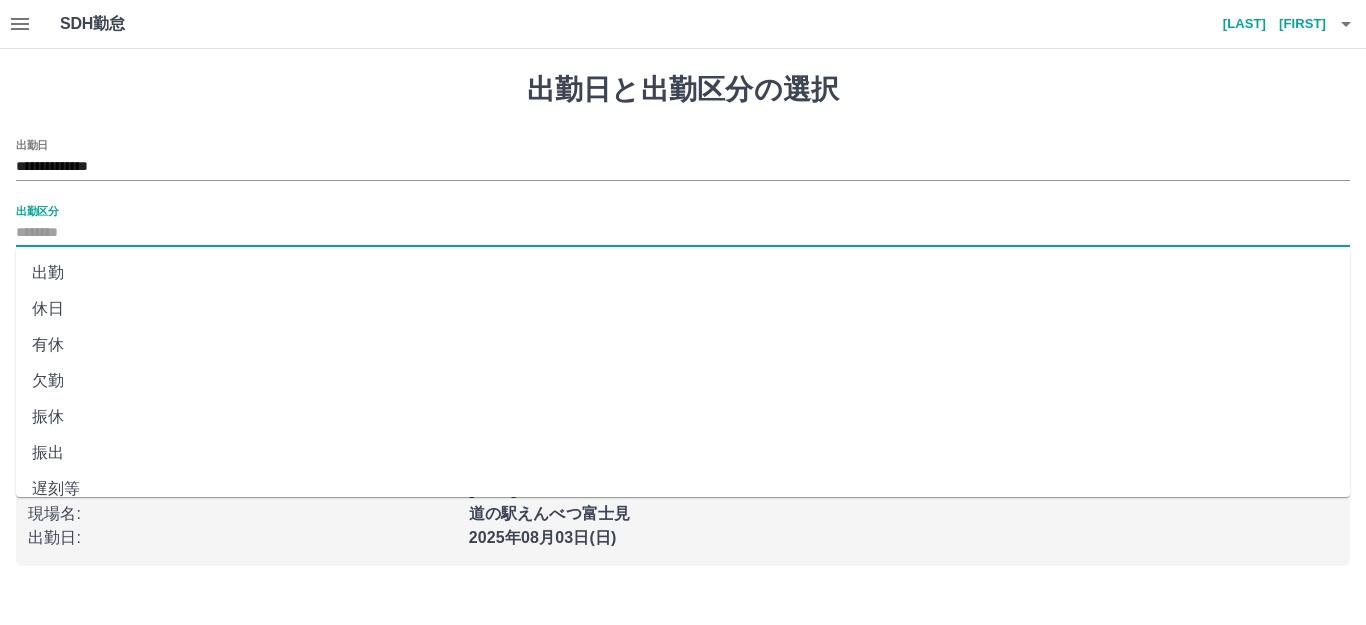 click on "出勤" at bounding box center (683, 273) 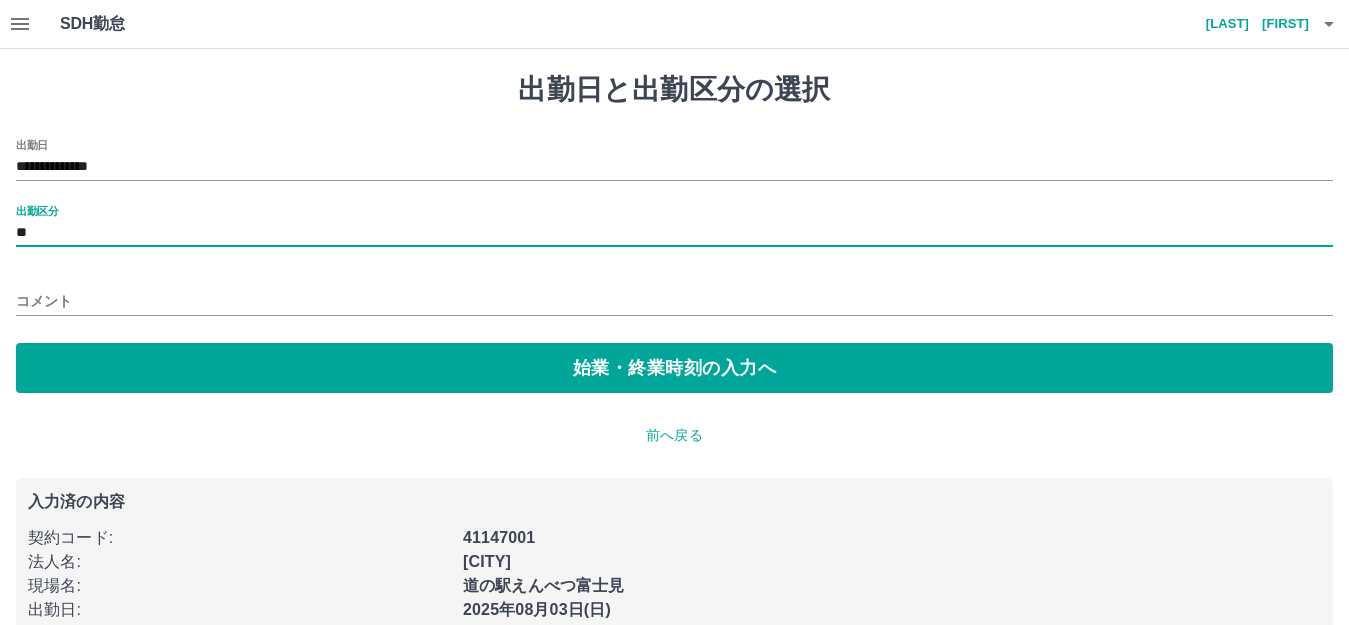 click on "コメント" at bounding box center [674, 301] 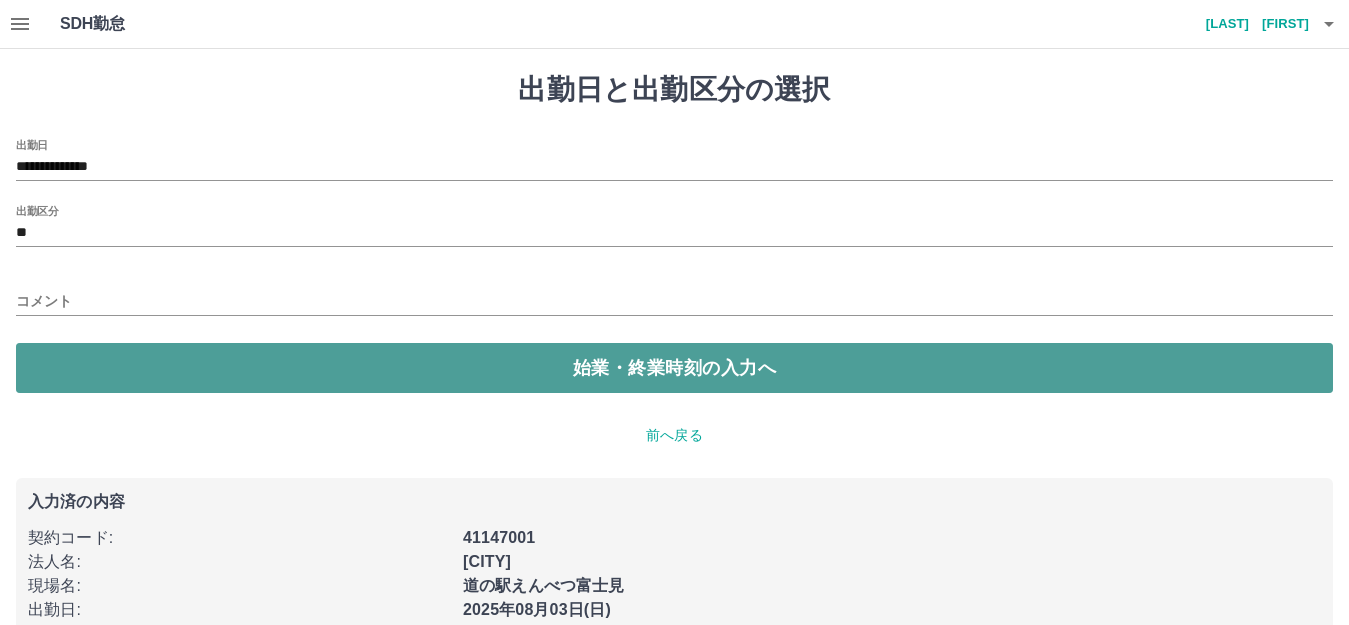 click on "始業・終業時刻の入力へ" at bounding box center [674, 368] 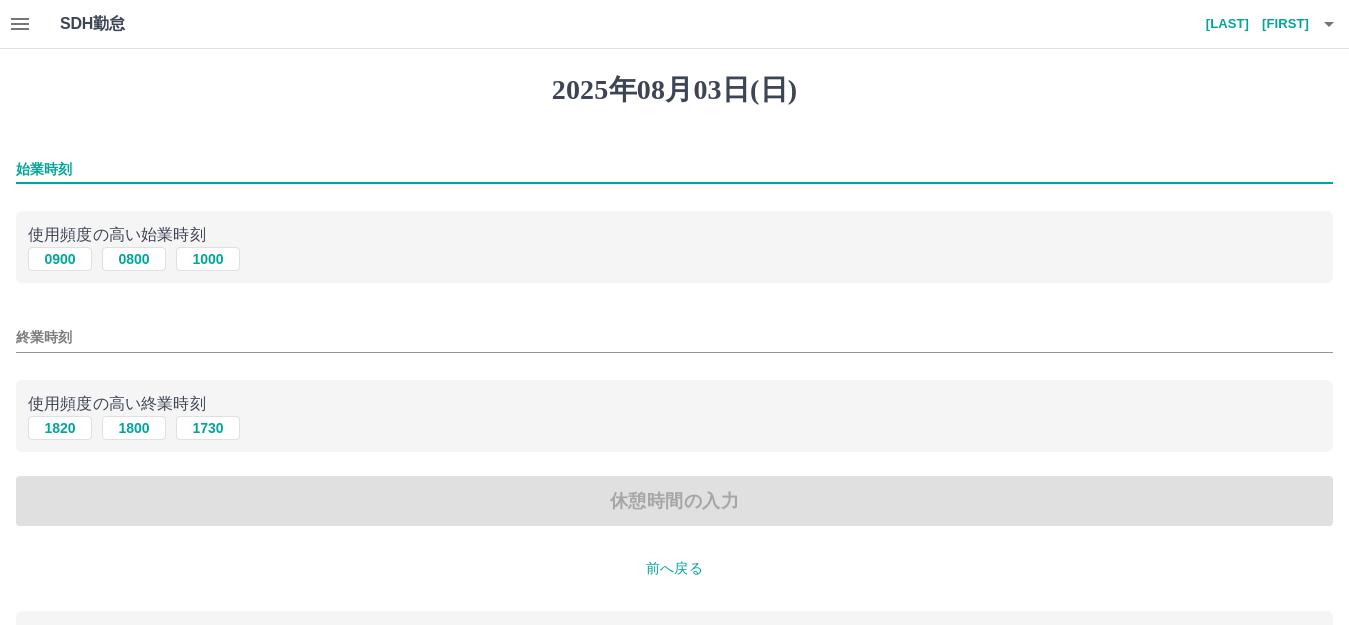 click on "始業時刻" at bounding box center [674, 169] 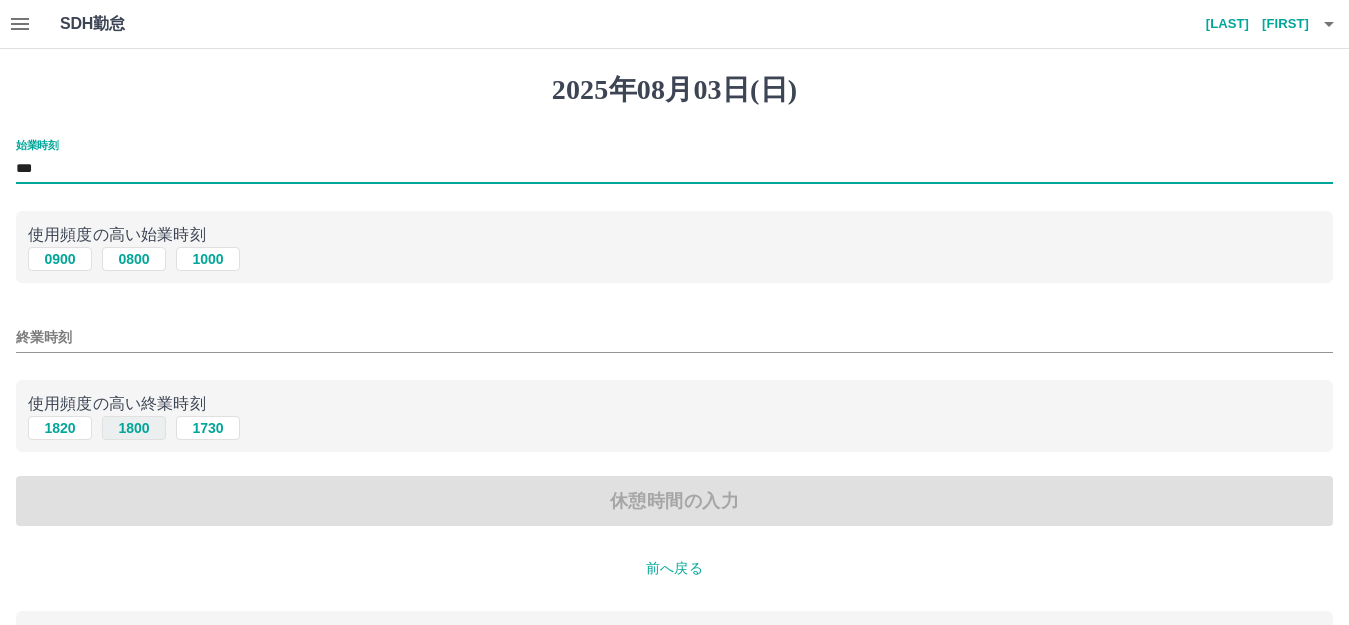 click on "1800" at bounding box center [134, 428] 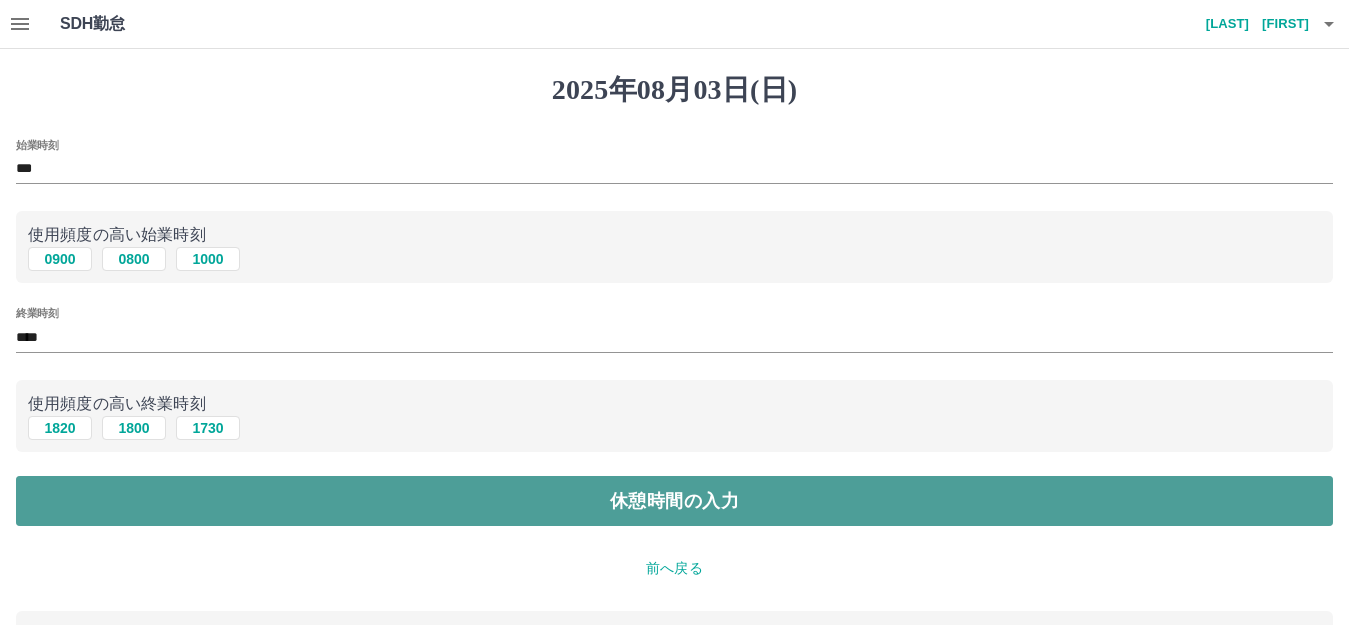 click on "休憩時間の入力" at bounding box center (674, 501) 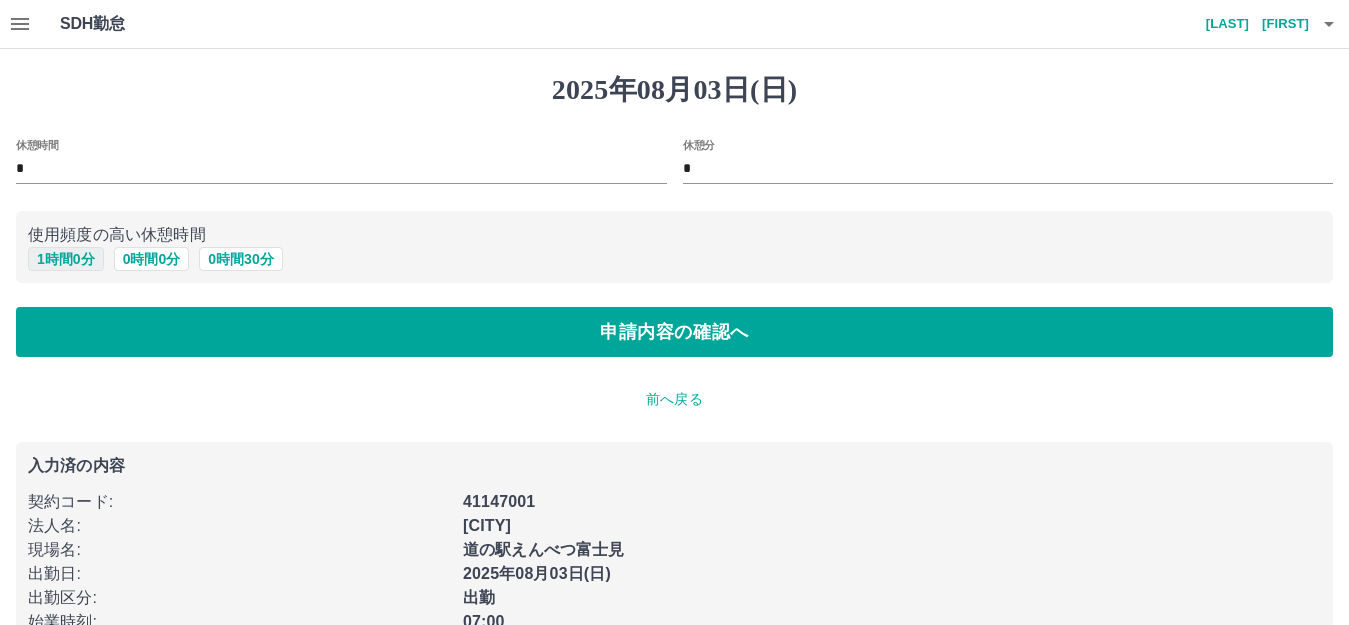 click on "1 時間 0 分" at bounding box center (66, 259) 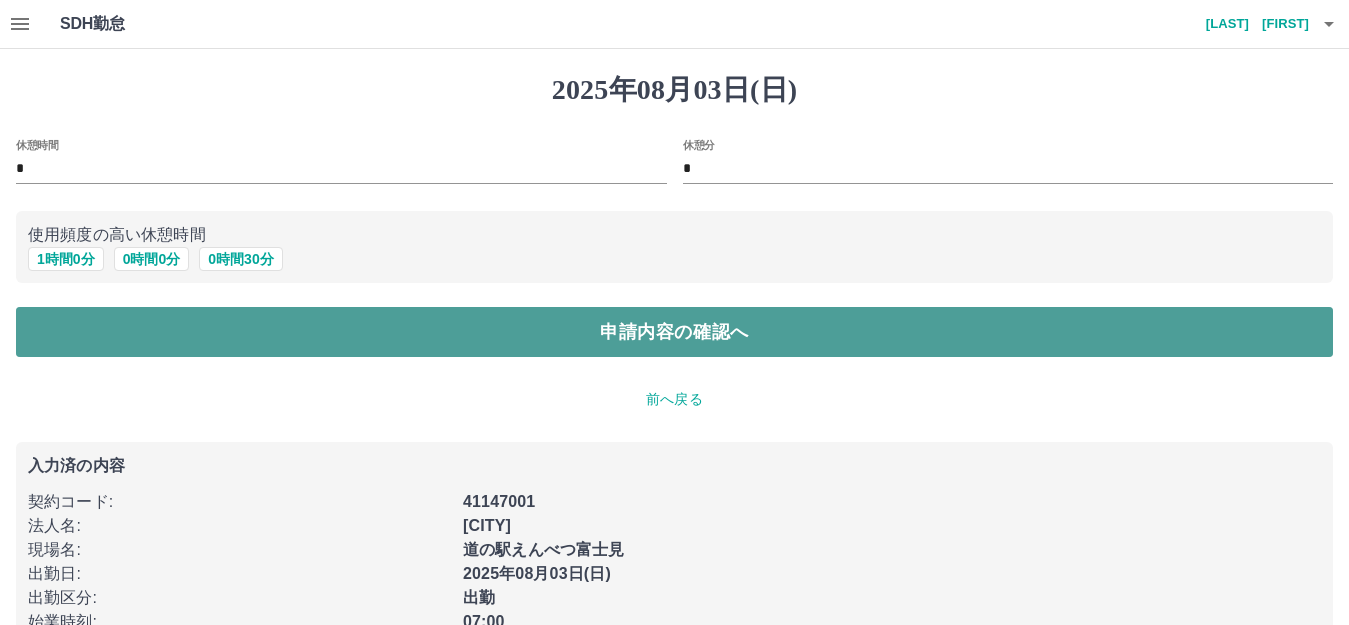 click on "申請内容の確認へ" at bounding box center (674, 332) 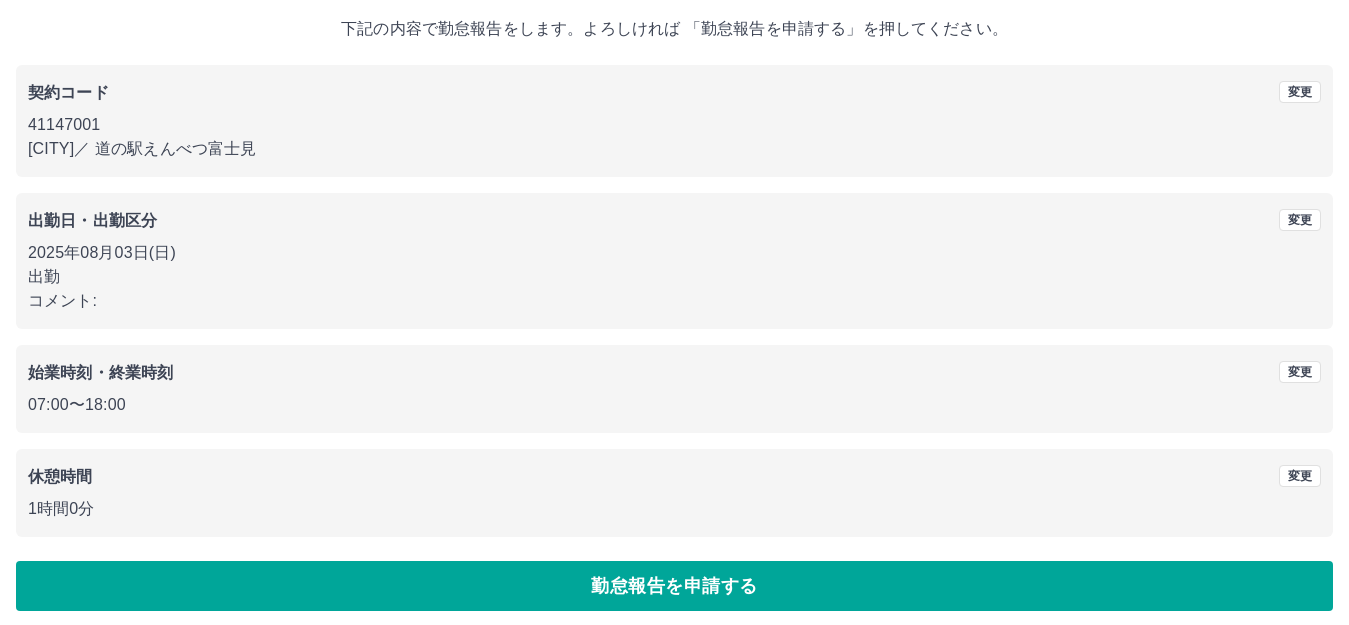 scroll, scrollTop: 124, scrollLeft: 0, axis: vertical 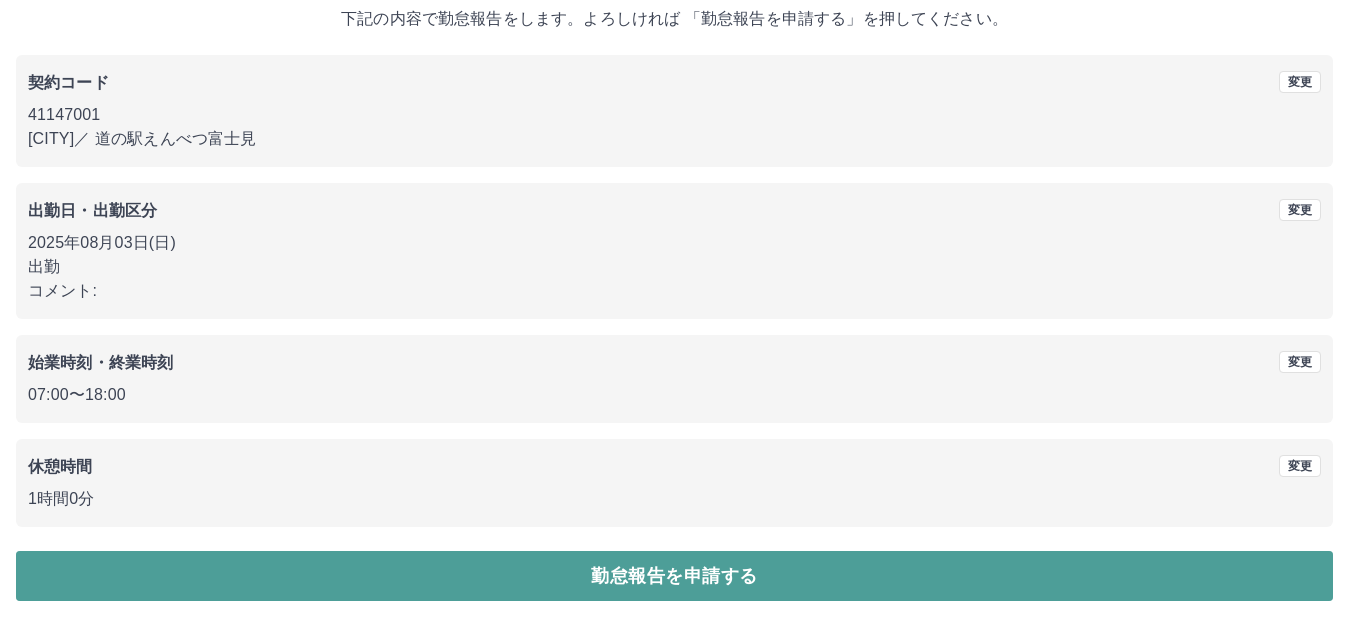click on "勤怠報告を申請する" at bounding box center (674, 576) 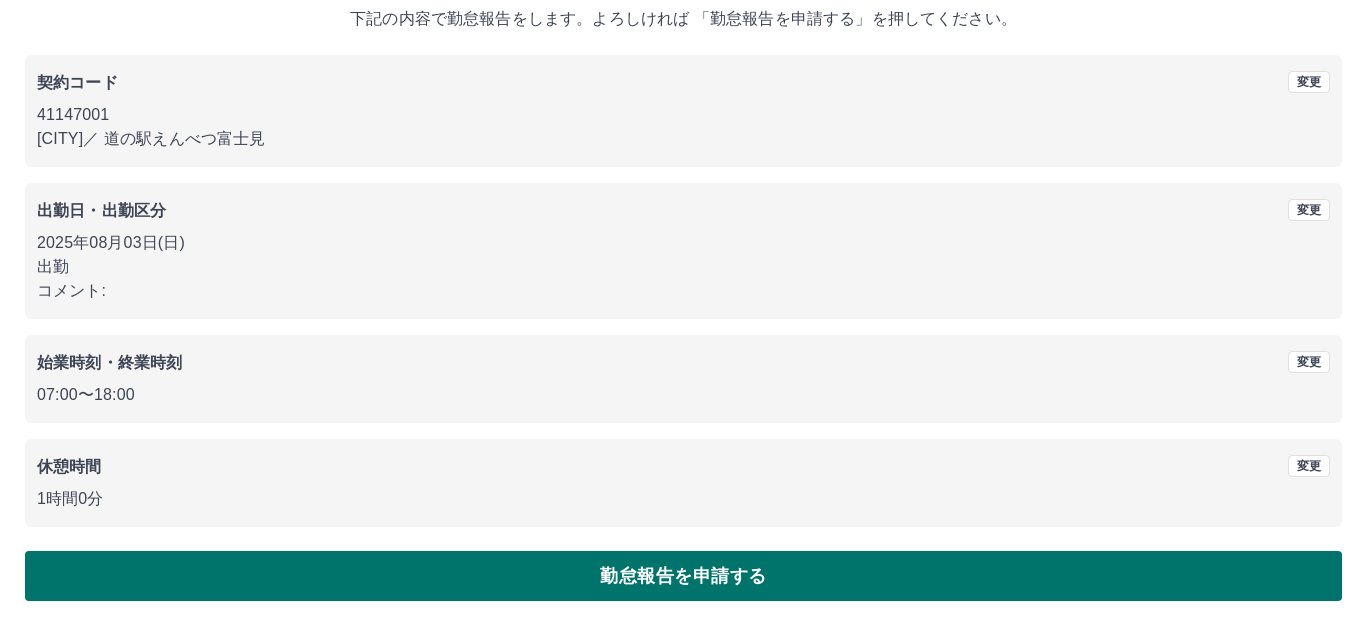 scroll, scrollTop: 0, scrollLeft: 0, axis: both 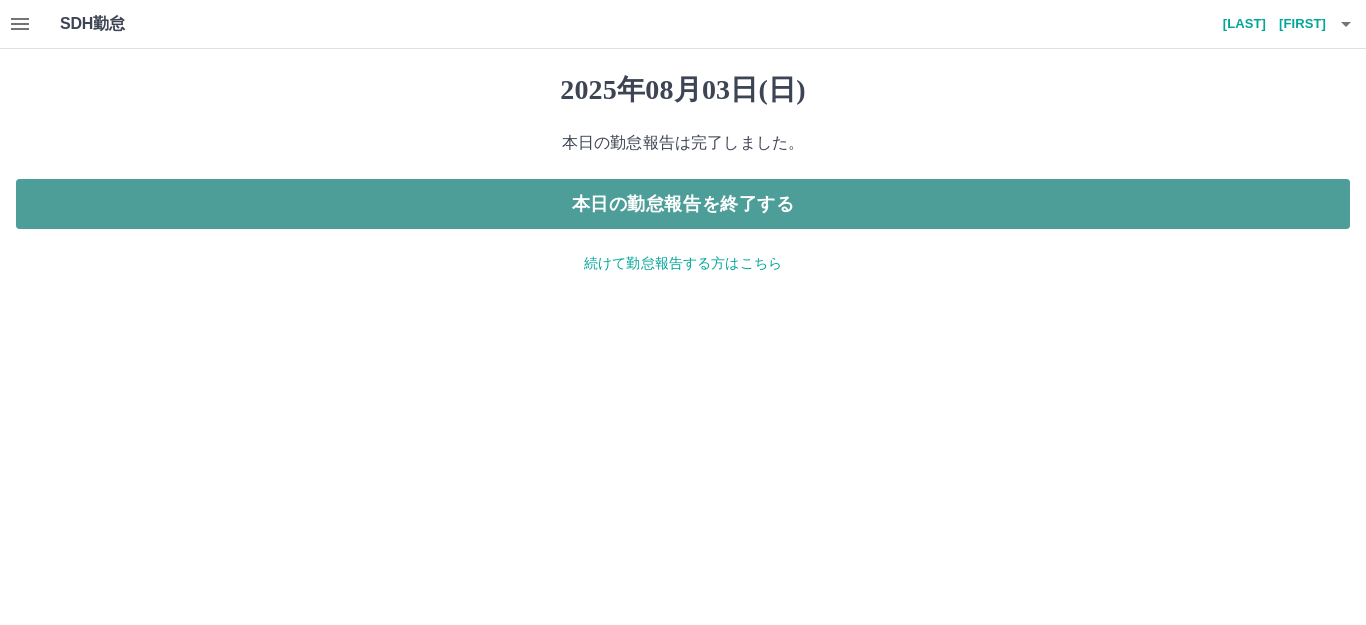 click on "本日の勤怠報告を終了する" at bounding box center [683, 204] 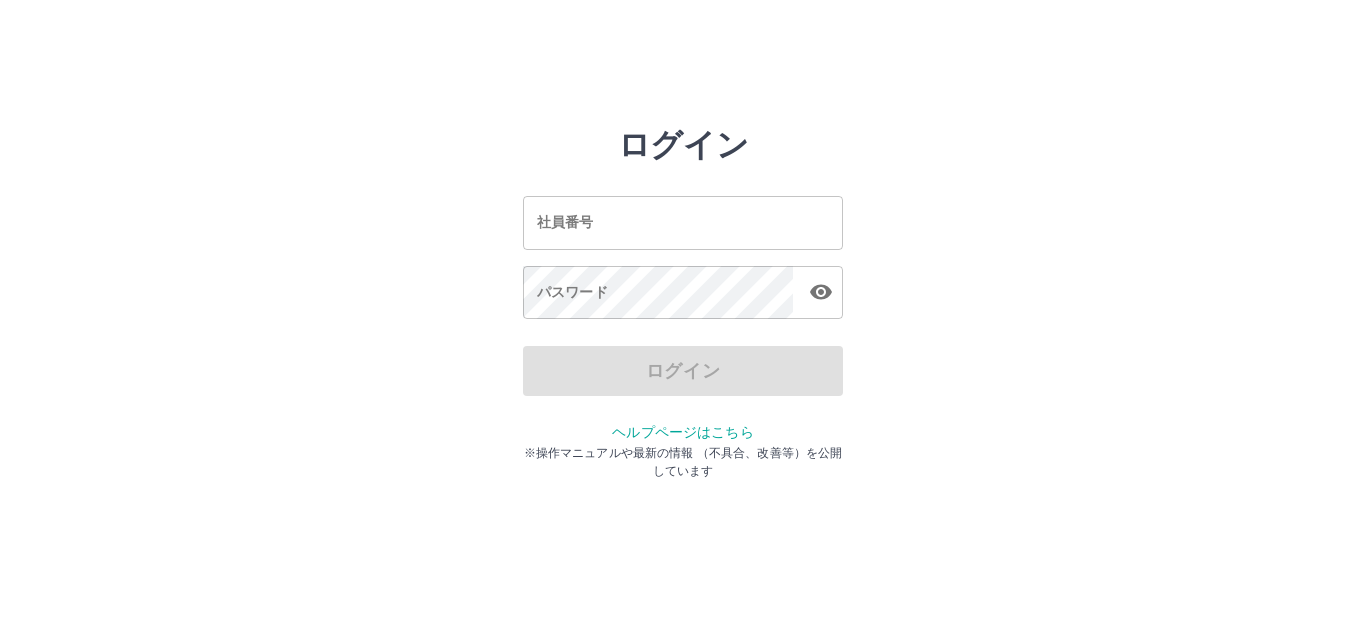 scroll, scrollTop: 0, scrollLeft: 0, axis: both 